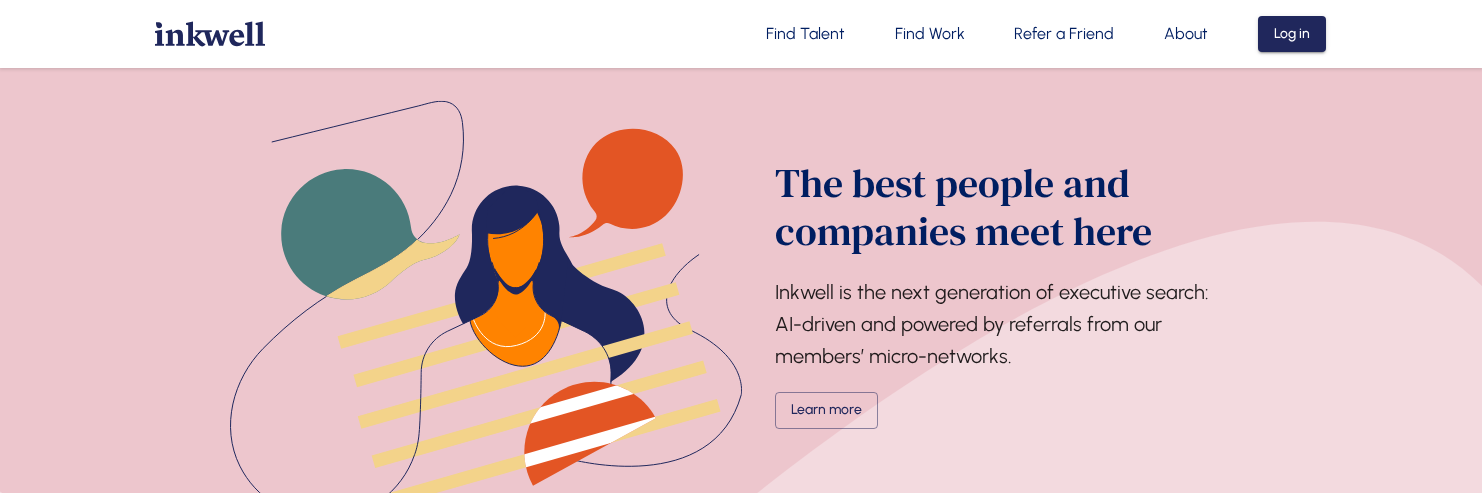 scroll, scrollTop: 2978, scrollLeft: 0, axis: vertical 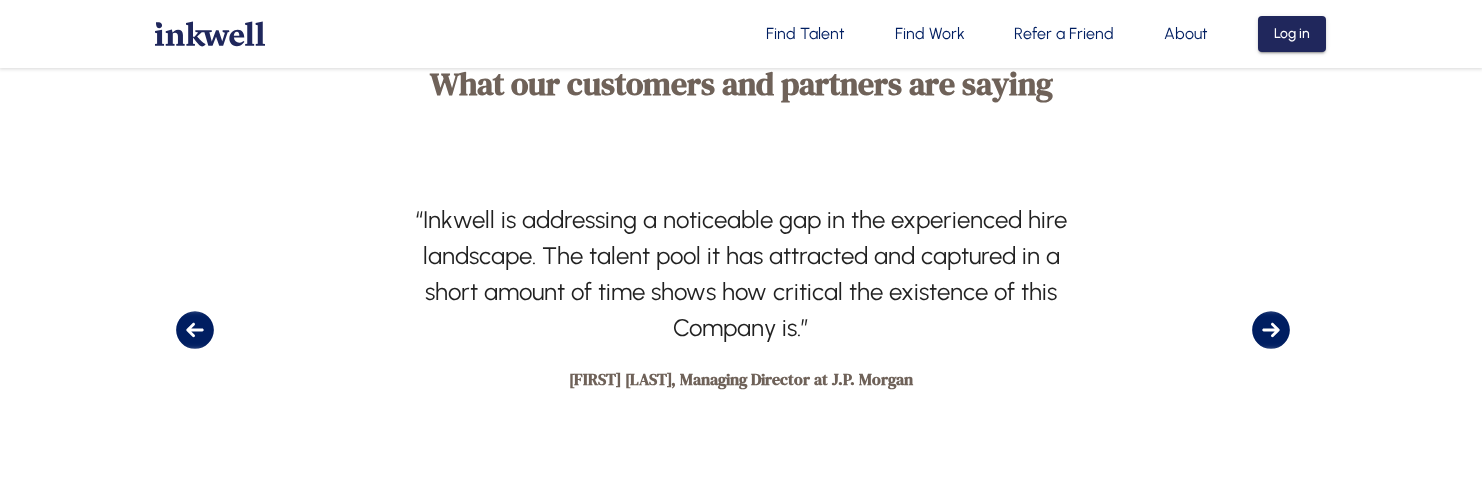 click on "Find Talent" at bounding box center (805, 34) 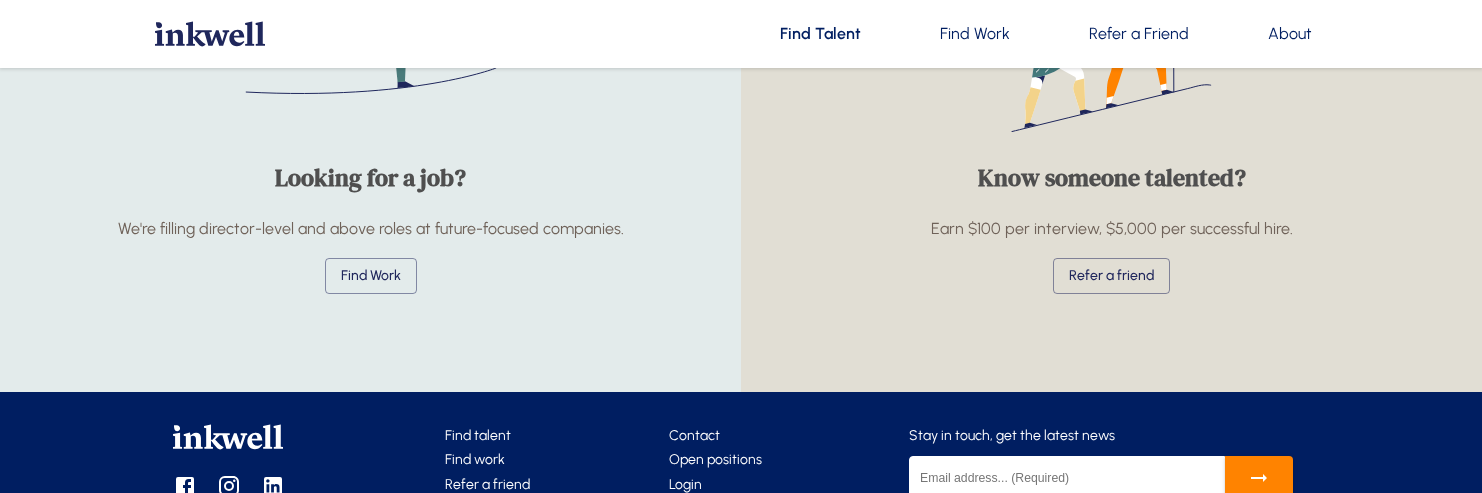 scroll, scrollTop: 0, scrollLeft: 0, axis: both 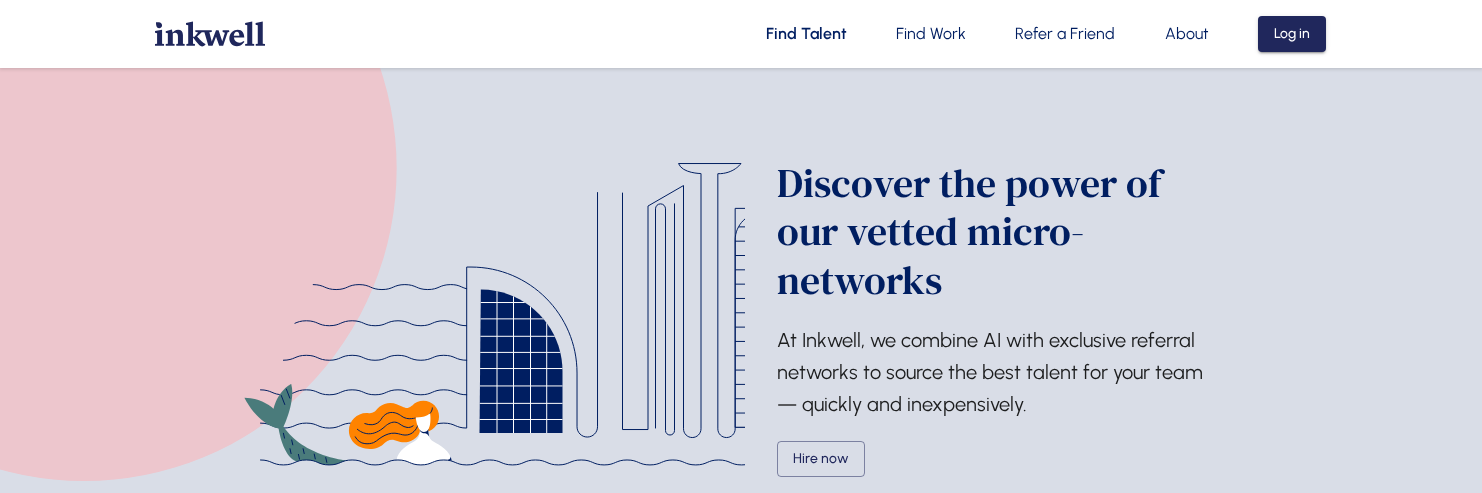 click on "Find Work" at bounding box center (931, 34) 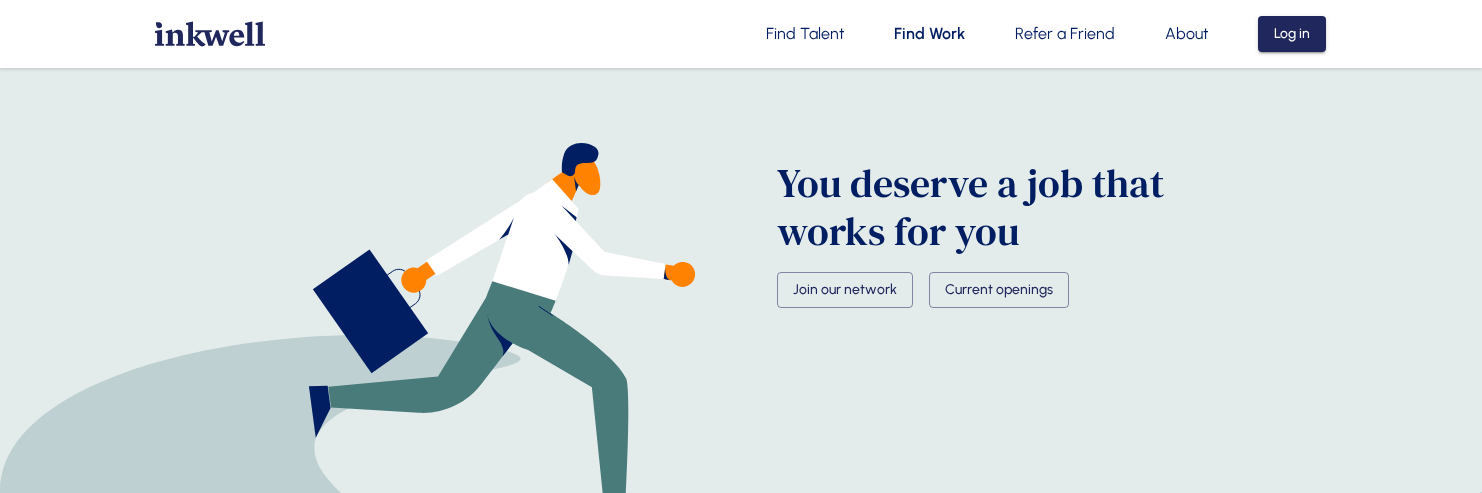 click on "Refer a Friend" at bounding box center (1065, 34) 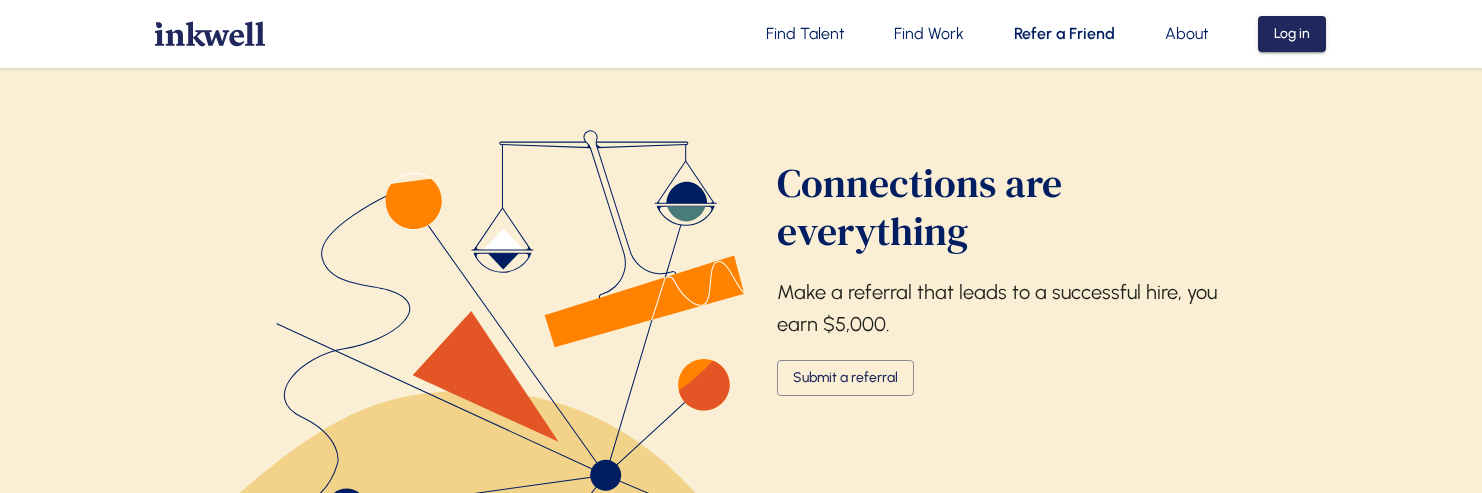 click on "Find Talent" at bounding box center (805, 34) 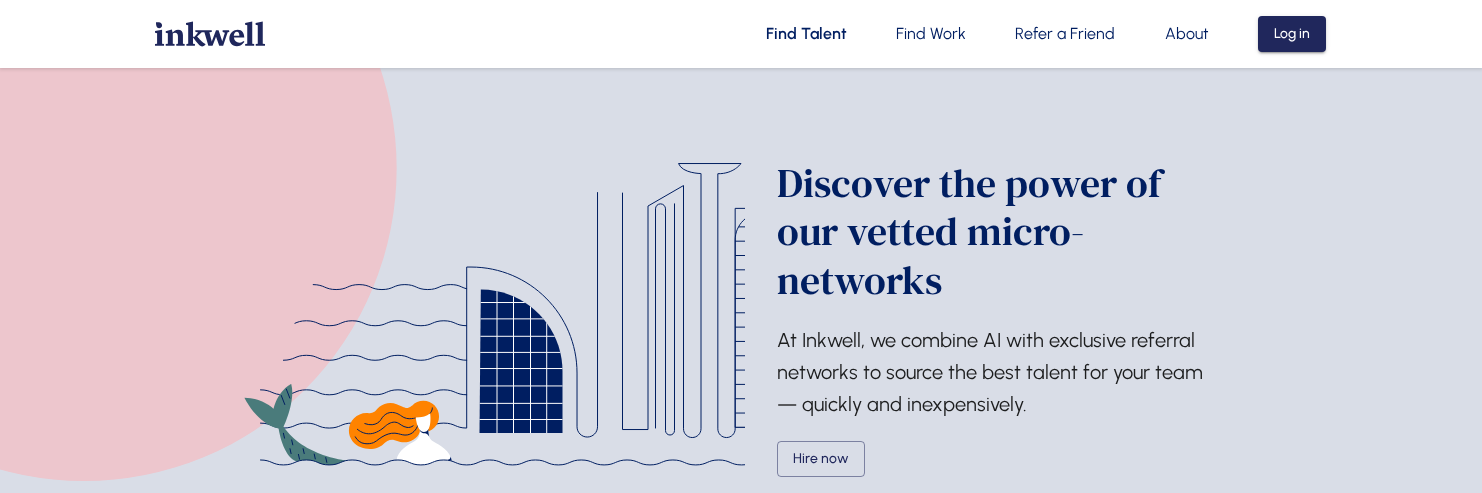 click on "Find Work" at bounding box center [931, 34] 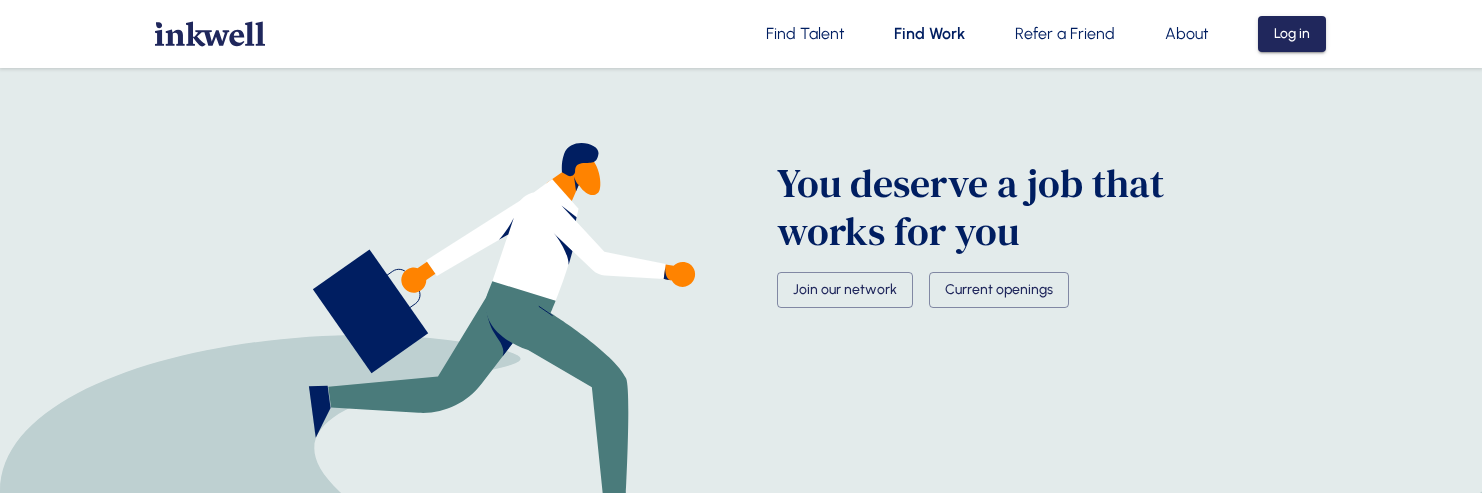 click on "Refer a Friend" at bounding box center [1065, 34] 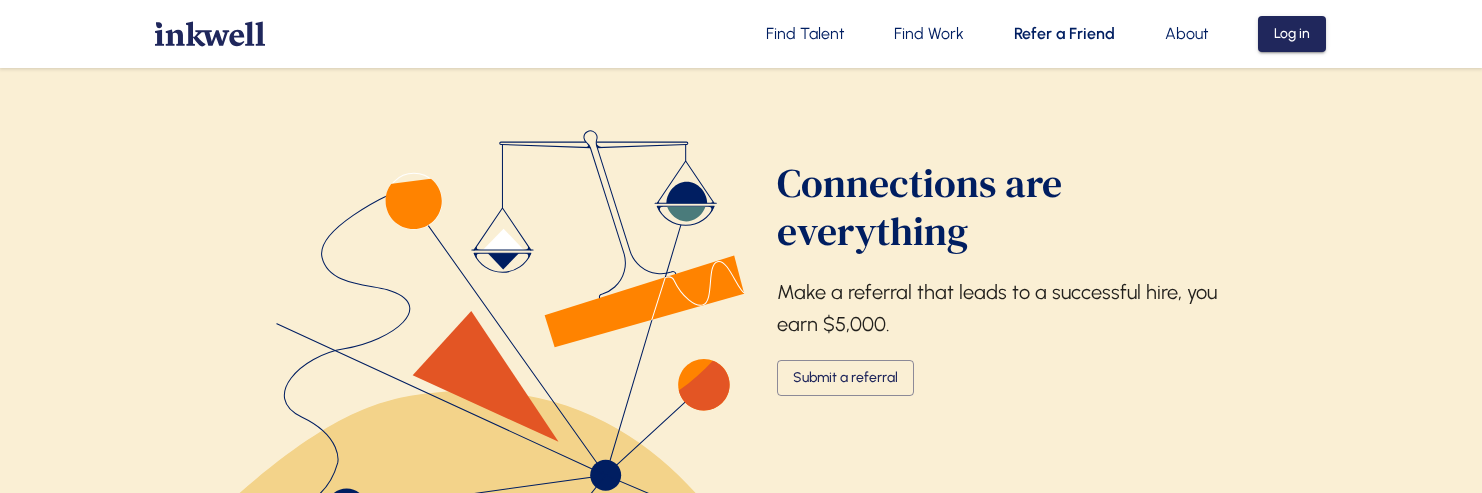 click on "About" at bounding box center (1187, 34) 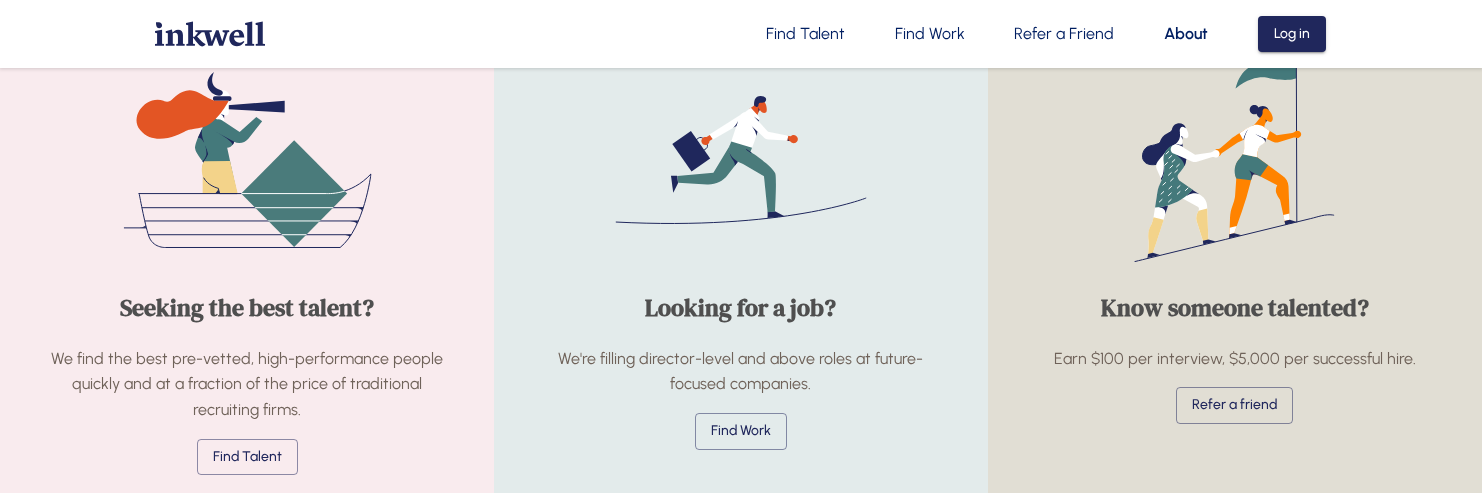 scroll, scrollTop: 2520, scrollLeft: 0, axis: vertical 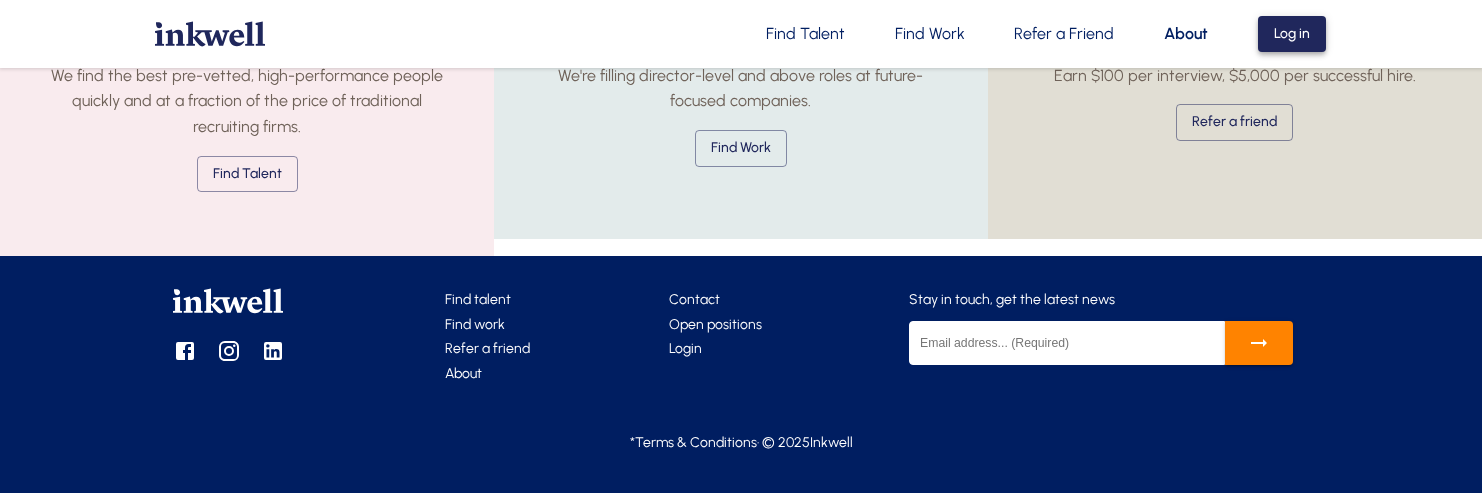 click on "Log in" at bounding box center [1292, 34] 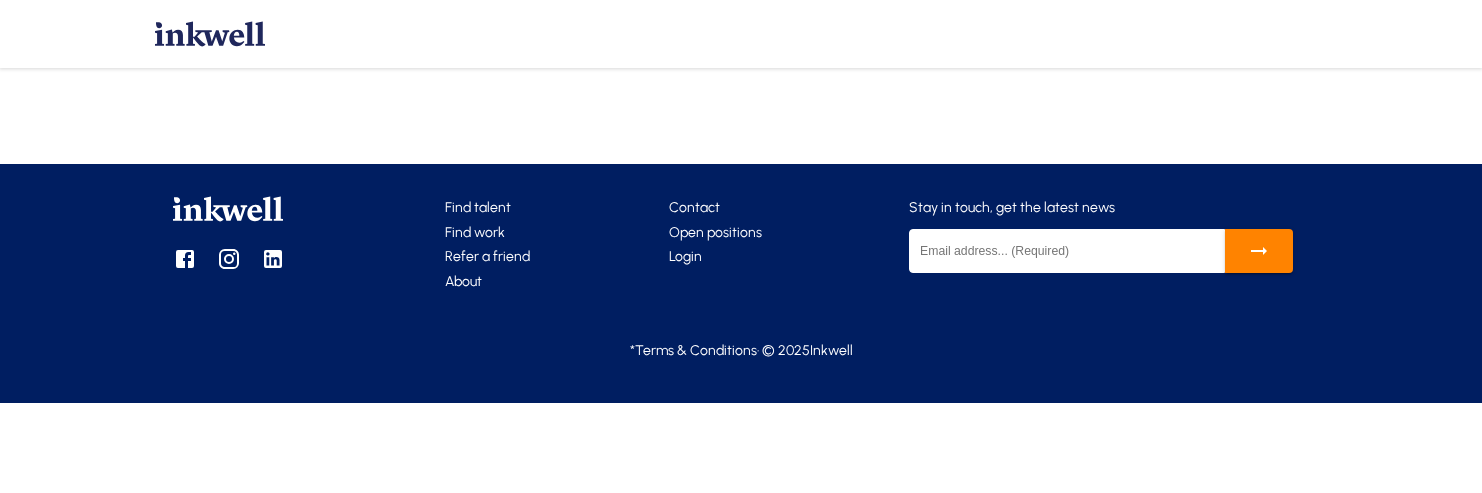 scroll, scrollTop: 0, scrollLeft: 0, axis: both 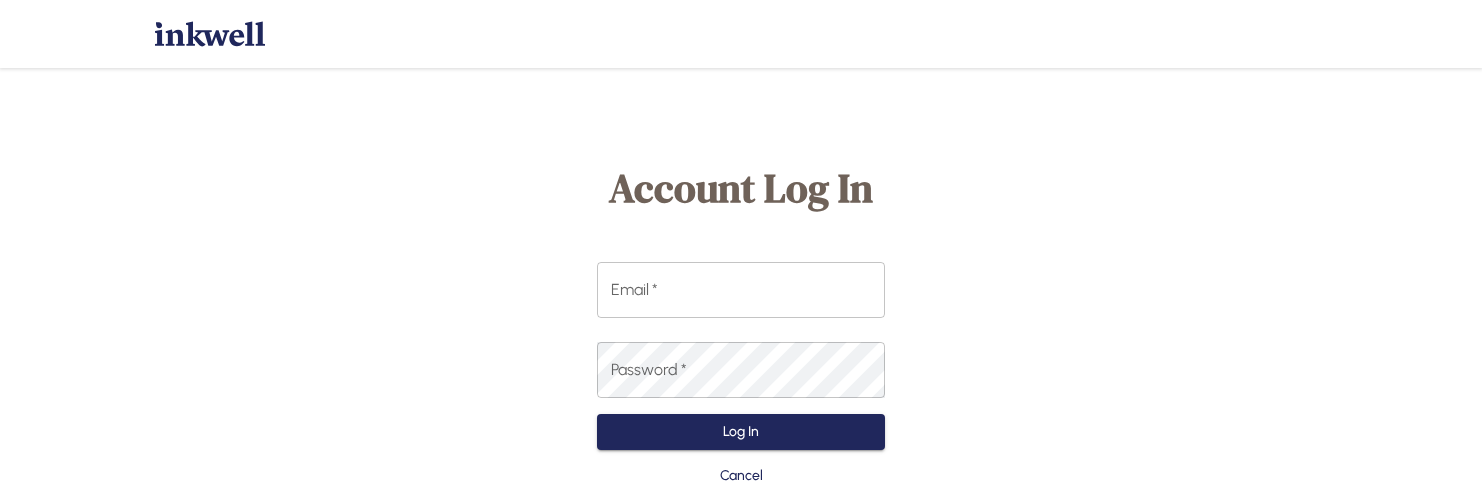 type on "[EMAIL]" 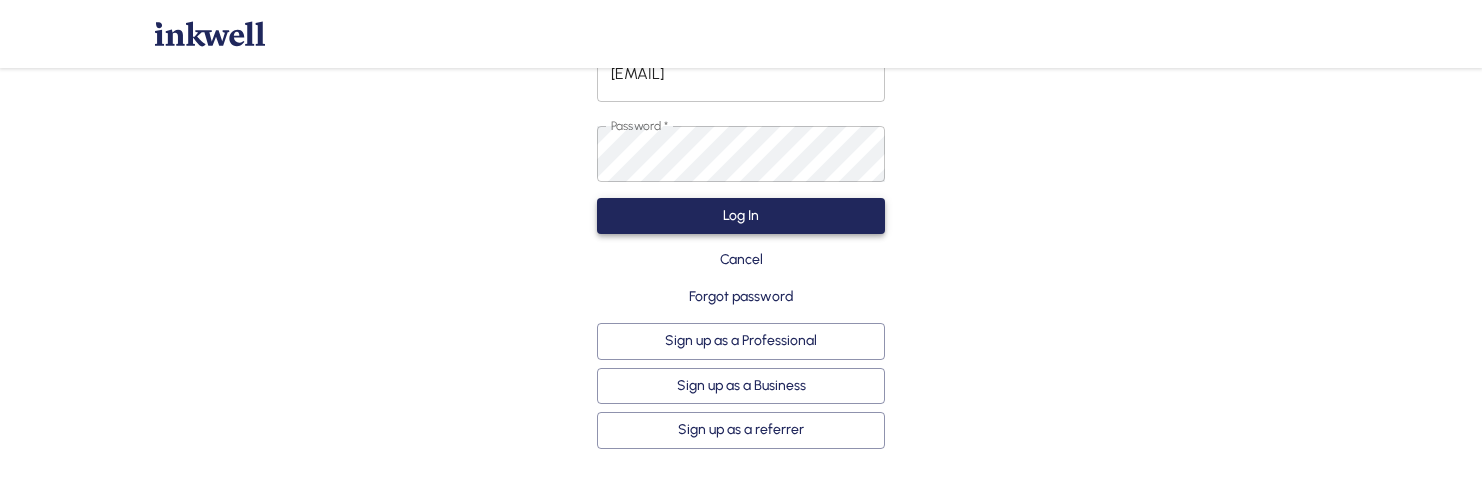 scroll, scrollTop: 251, scrollLeft: 0, axis: vertical 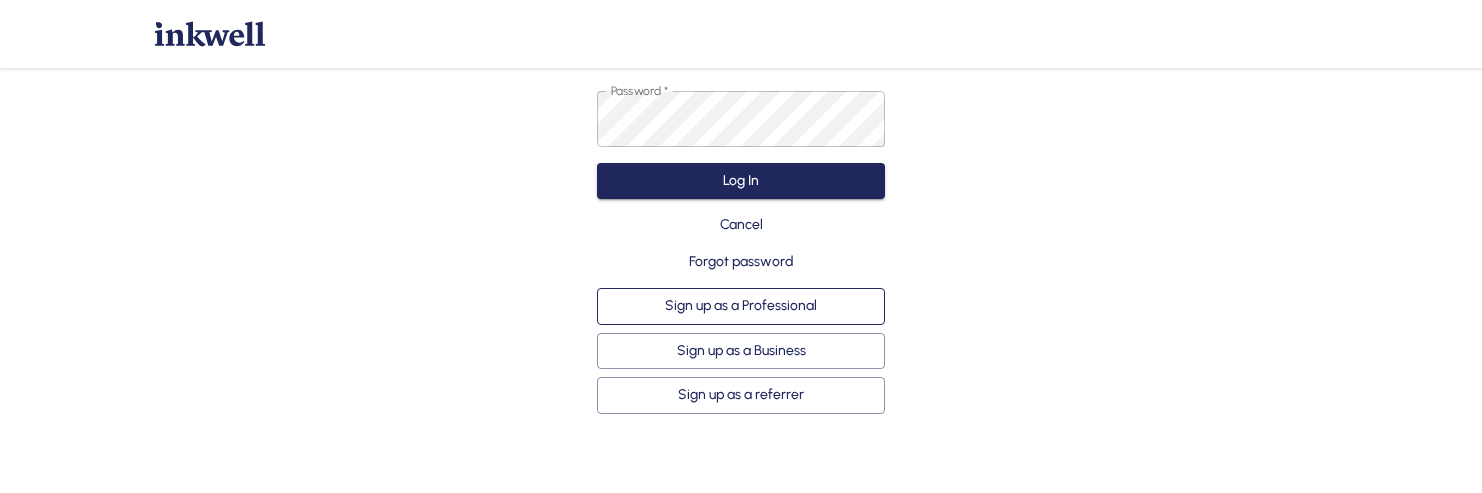 click on "Sign up as a Professional" at bounding box center (741, 306) 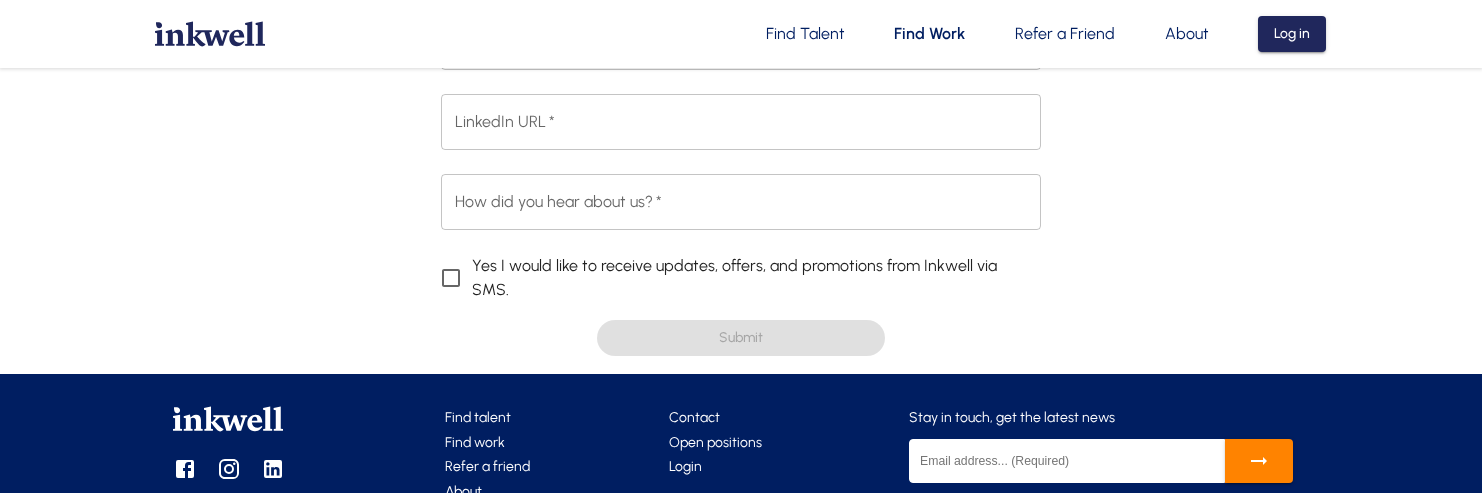 scroll, scrollTop: 832, scrollLeft: 0, axis: vertical 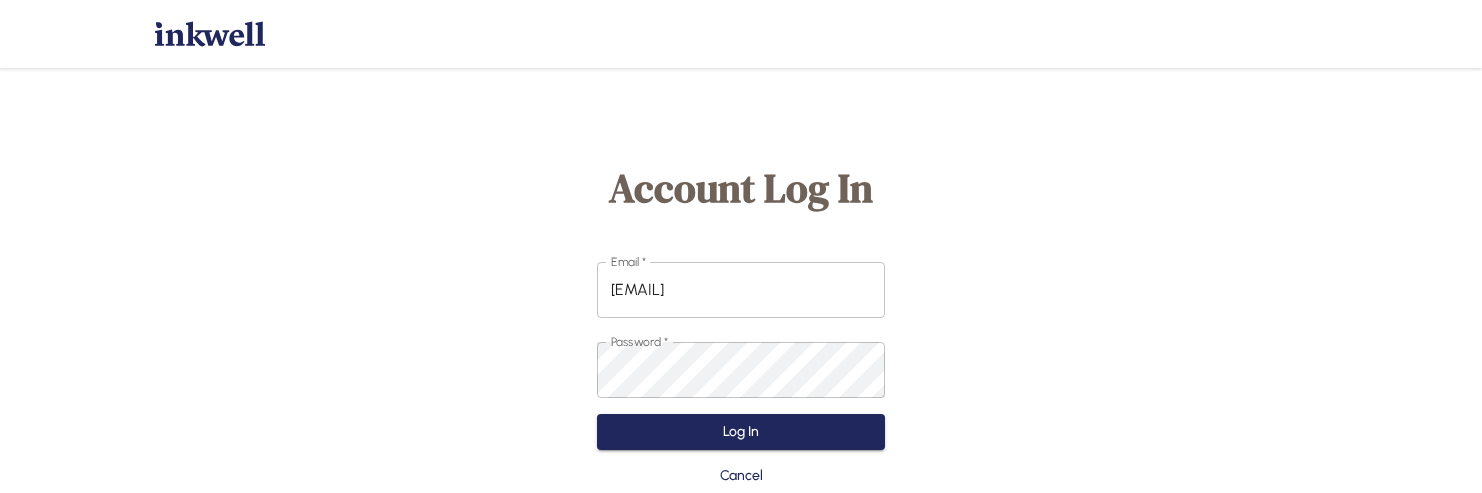 click on "Account Log In Email   * [EMAIL] Email   * Password   * Password   * Log In Cancel Forgot password Sign up as a Professional Sign up as a Business Sign up as a referrer" at bounding box center (741, 414) 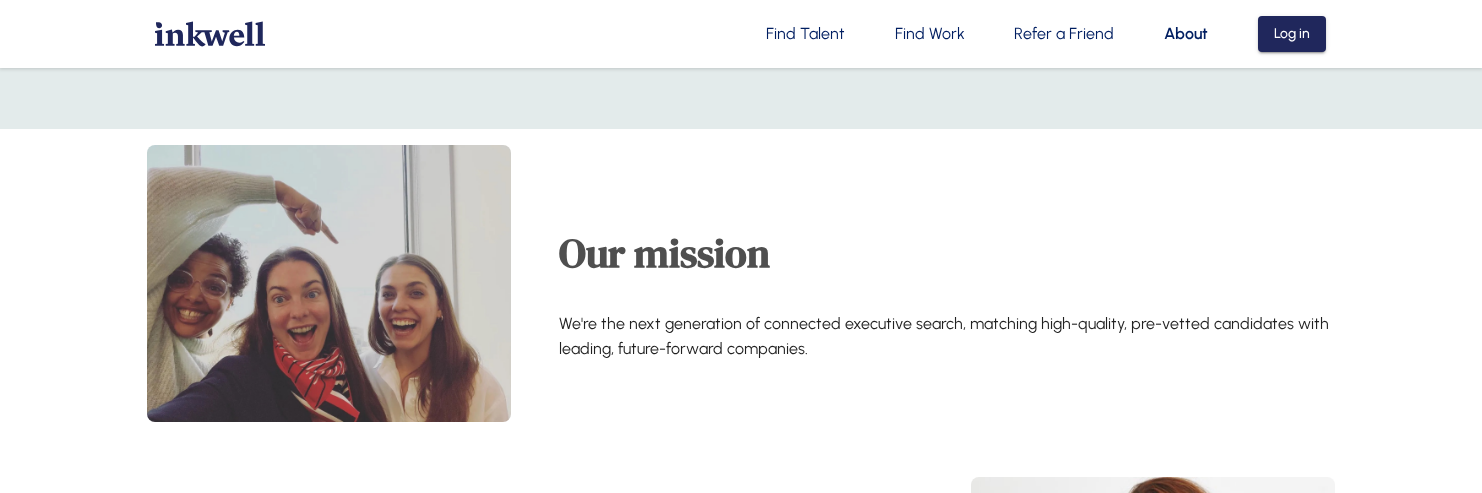 scroll, scrollTop: 0, scrollLeft: 0, axis: both 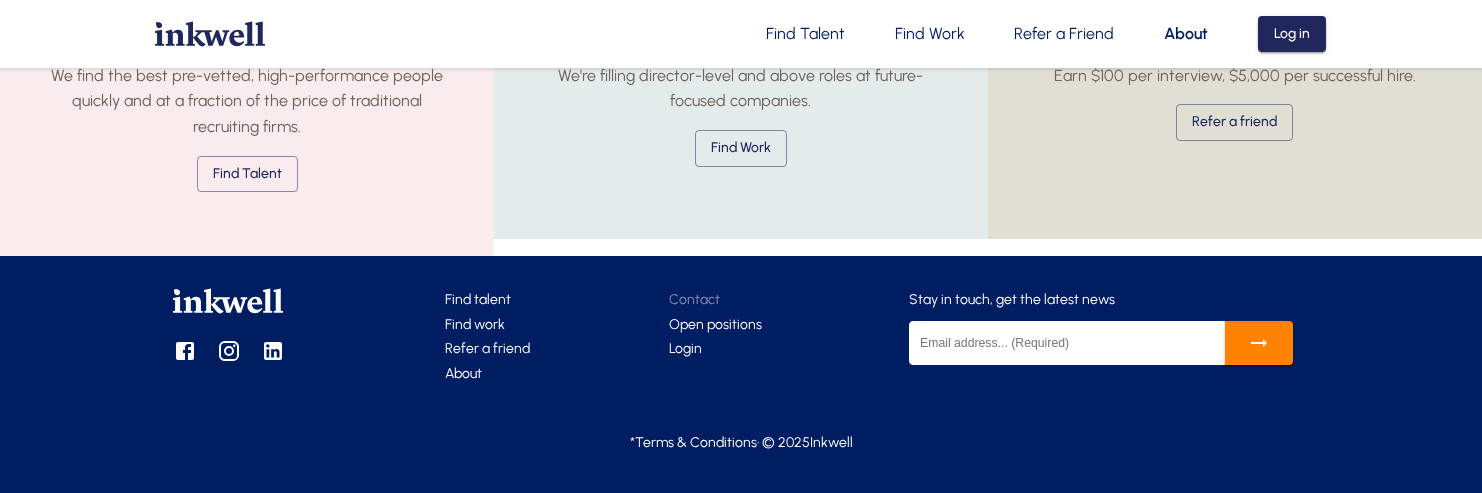 click on "Contact" at bounding box center [694, 299] 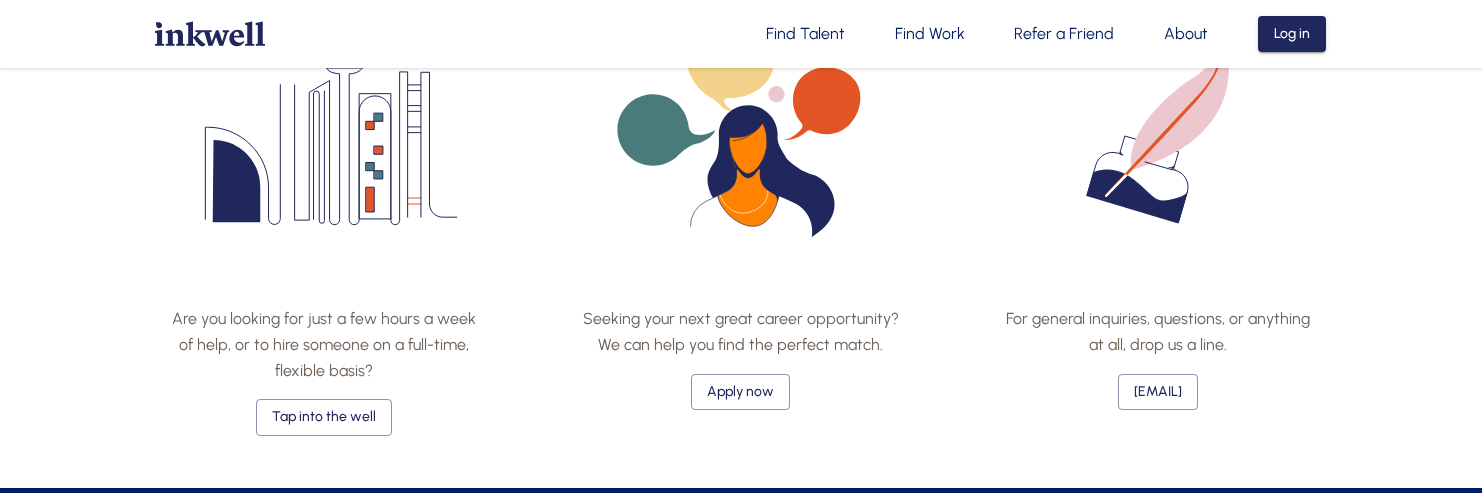 scroll, scrollTop: 0, scrollLeft: 0, axis: both 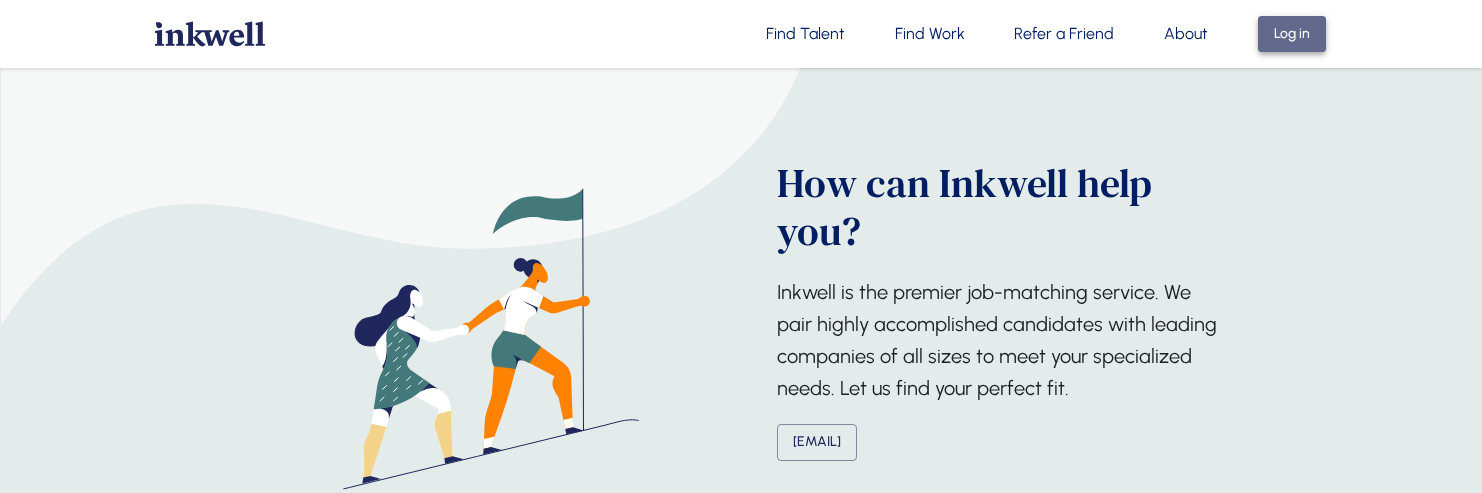 click on "Log in" at bounding box center (1292, 34) 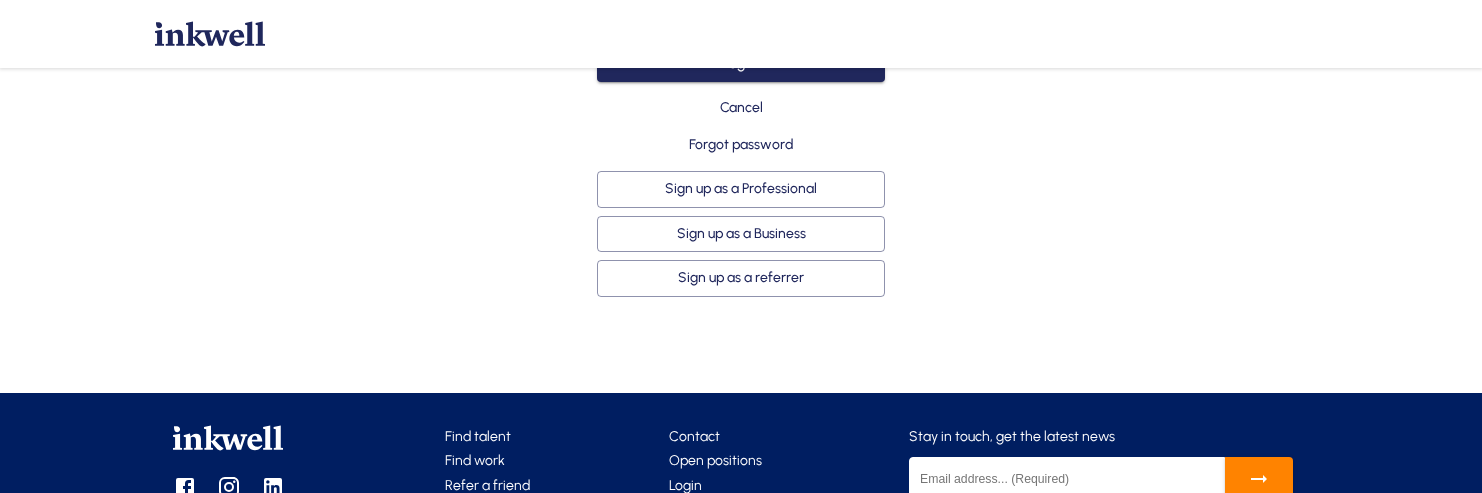 scroll, scrollTop: 381, scrollLeft: 0, axis: vertical 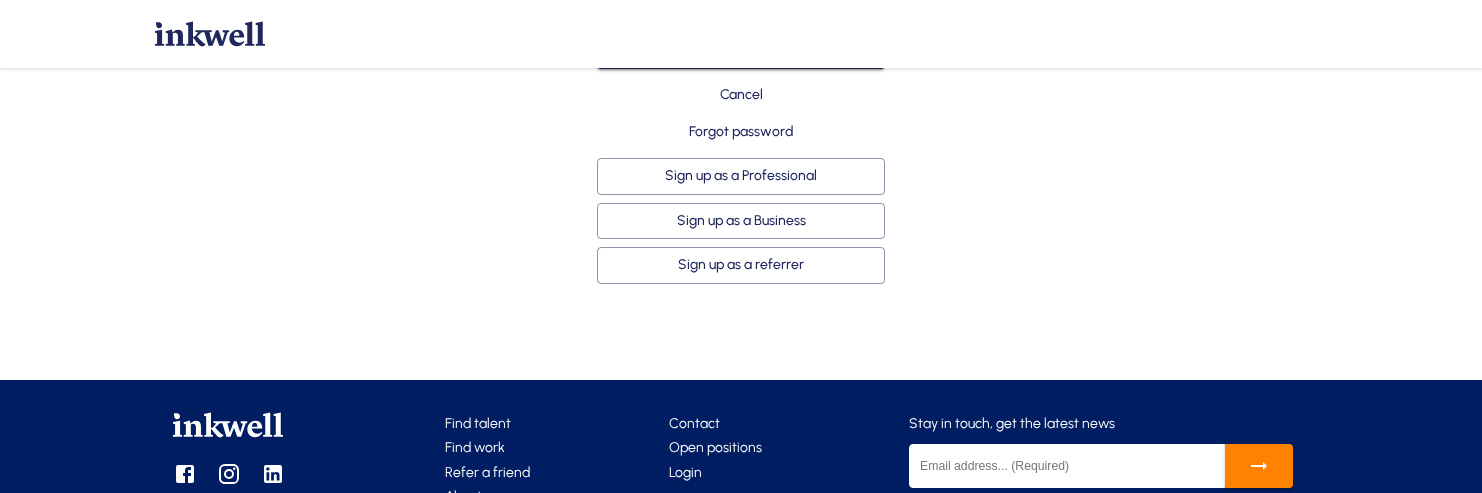 click on "Forgot password" at bounding box center [741, 132] 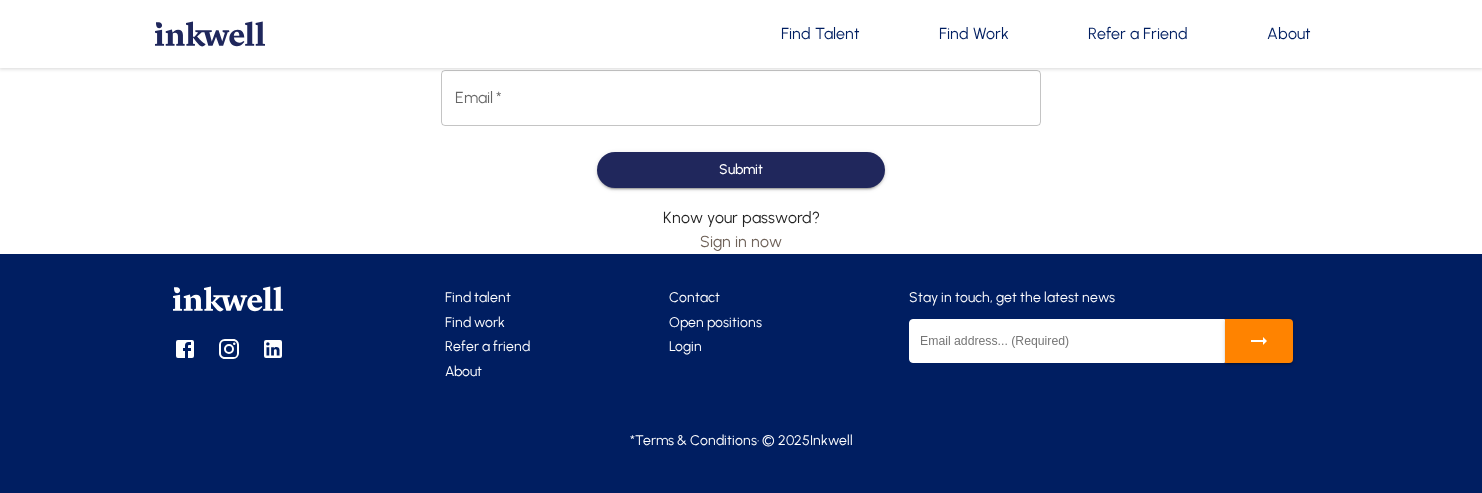 scroll, scrollTop: 0, scrollLeft: 0, axis: both 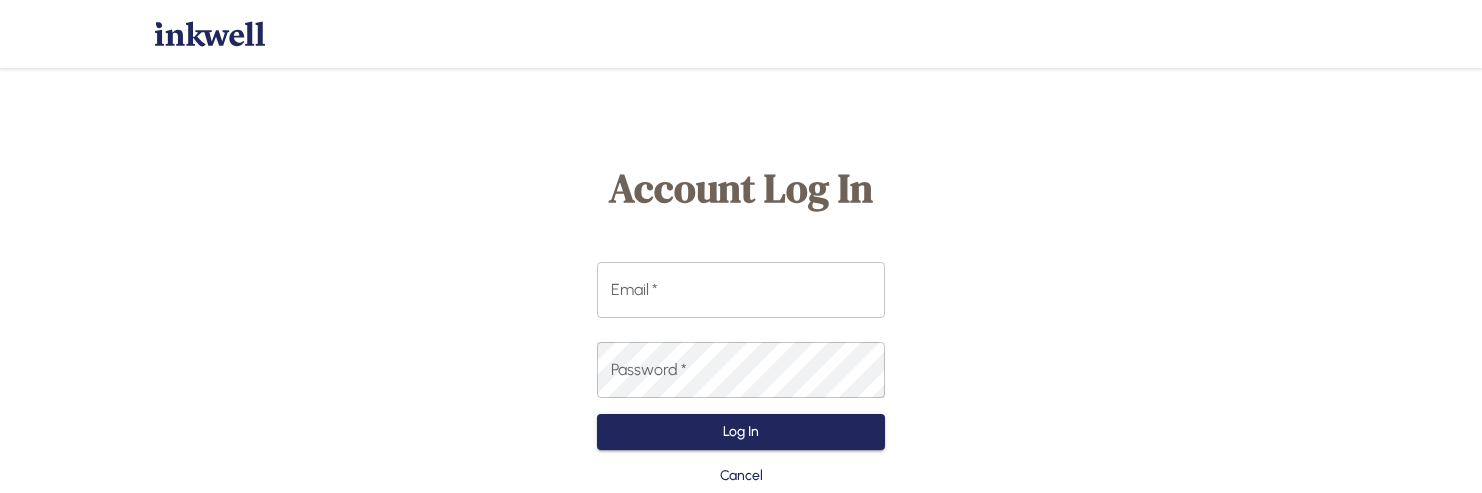 type on "[EMAIL]" 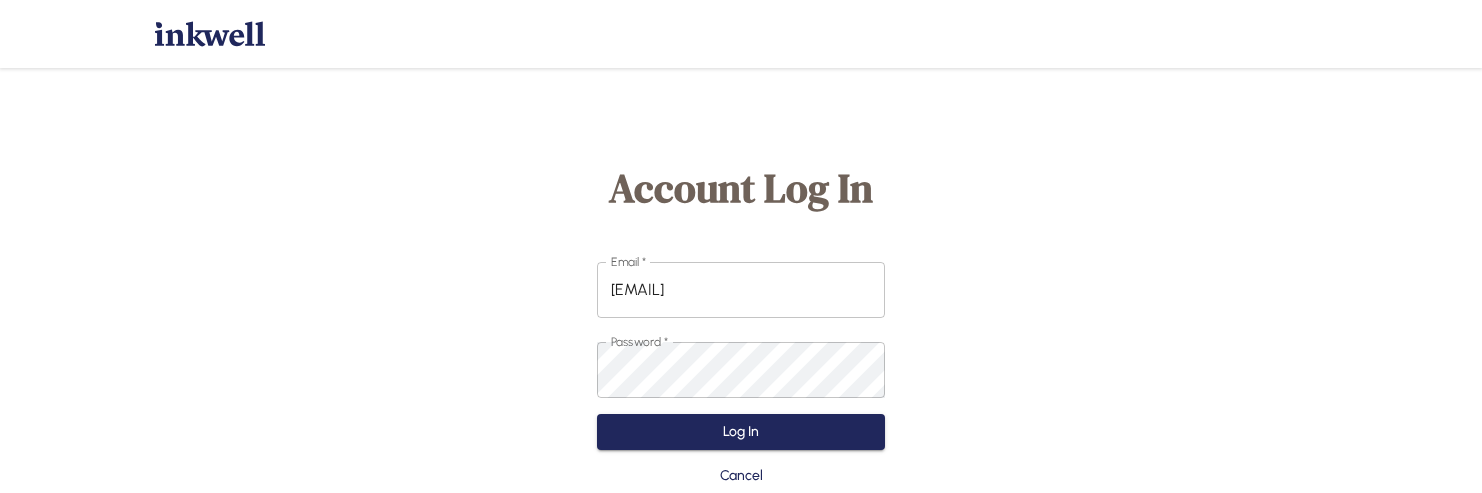 scroll, scrollTop: 237, scrollLeft: 0, axis: vertical 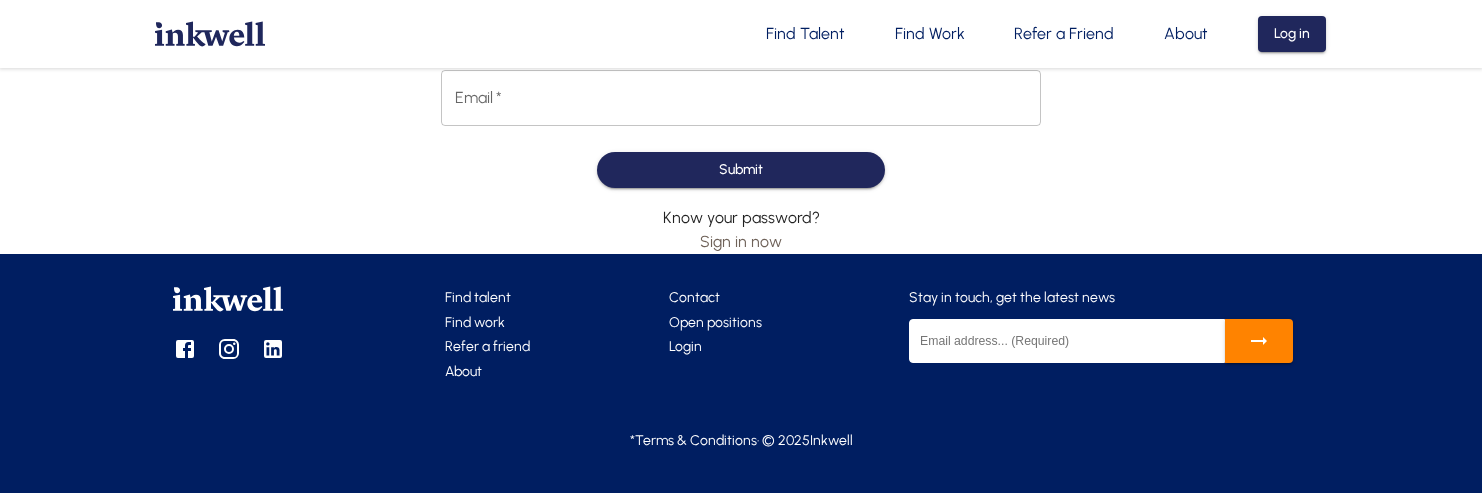 click on "Submit Know your password?  Sign in now" at bounding box center [741, 194] 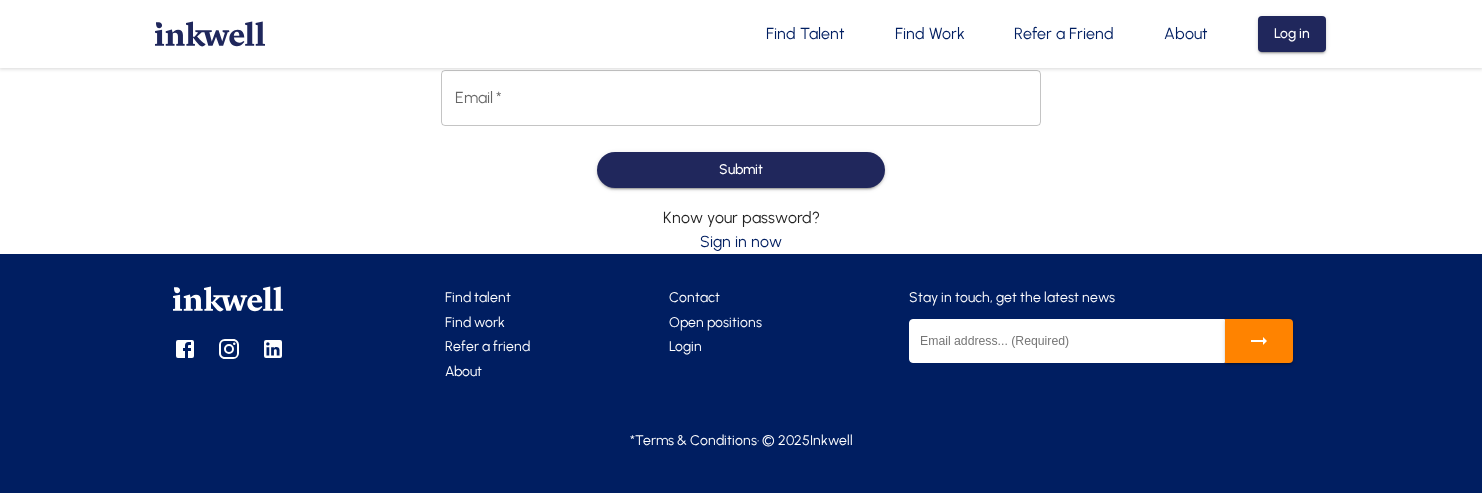 click on "Sign in now" at bounding box center [741, 242] 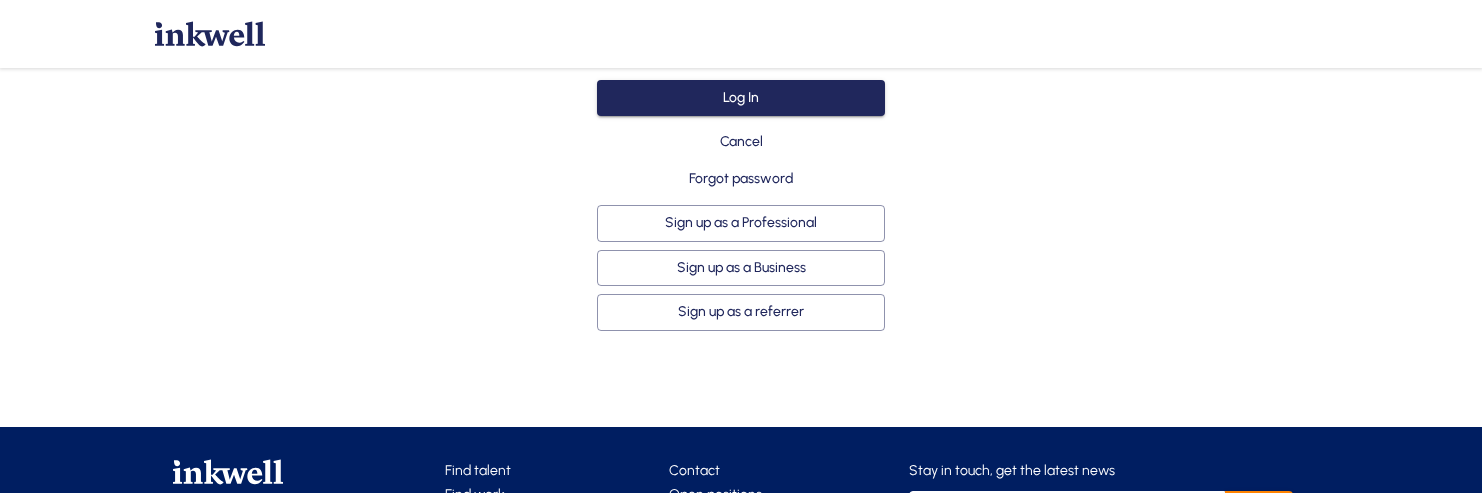 scroll, scrollTop: 337, scrollLeft: 0, axis: vertical 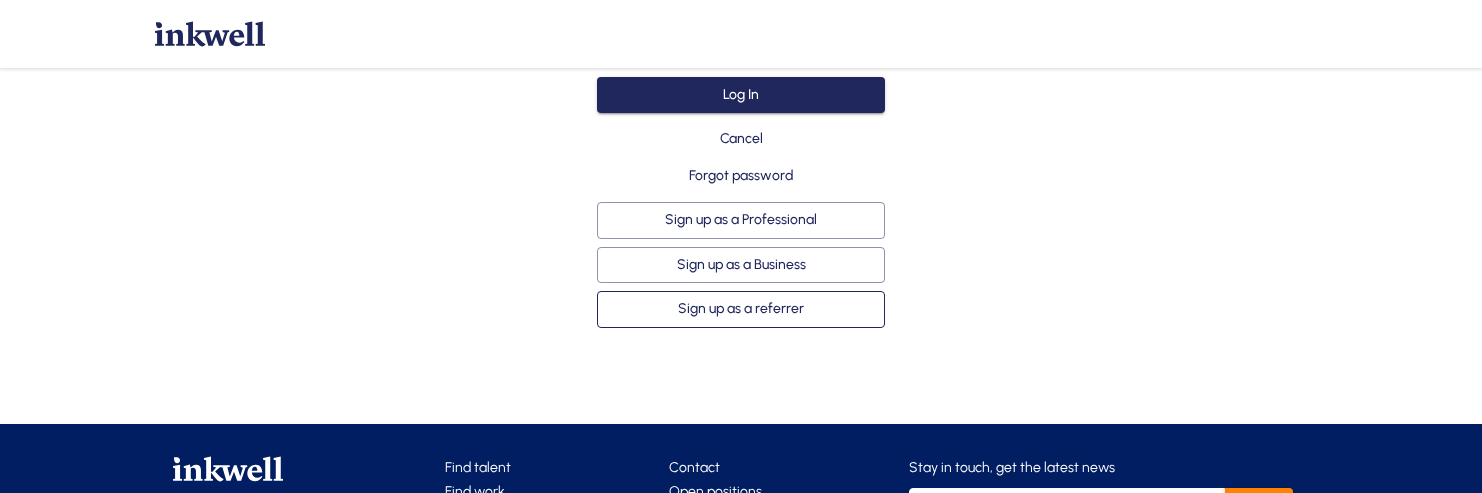click on "Sign up as a referrer" at bounding box center (741, 309) 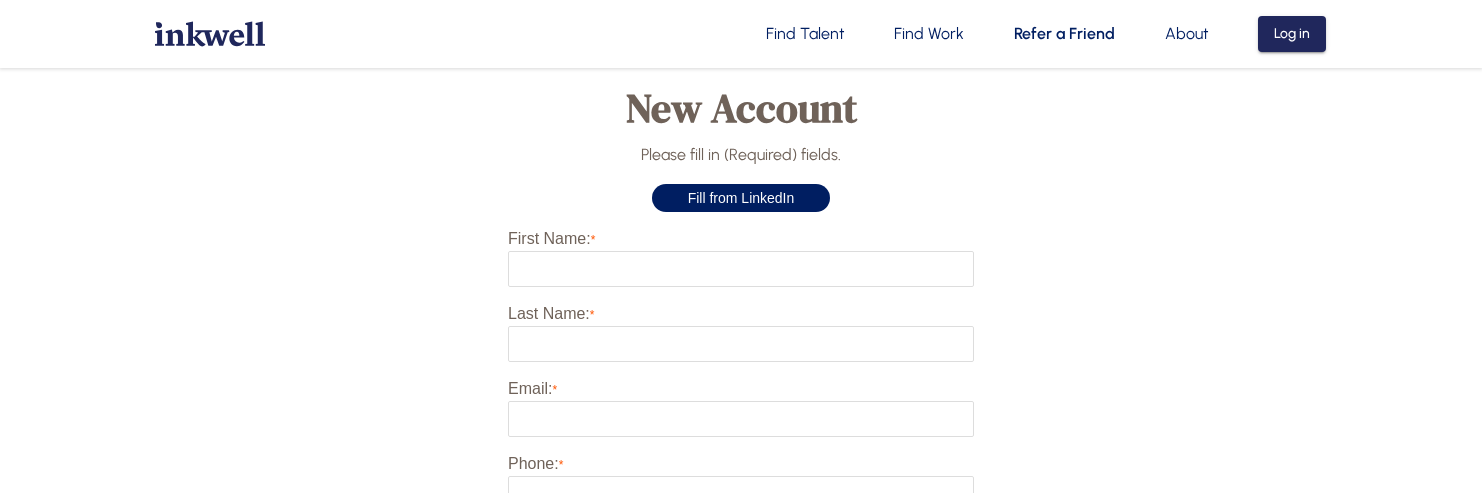click on "About" at bounding box center (1187, 34) 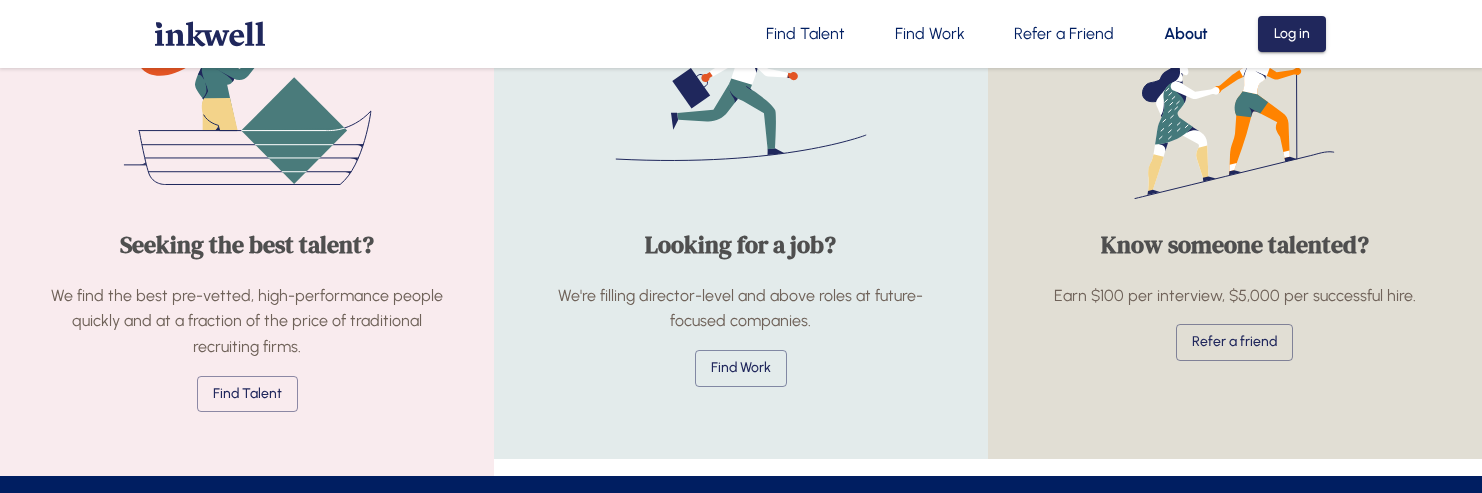 scroll, scrollTop: 2520, scrollLeft: 0, axis: vertical 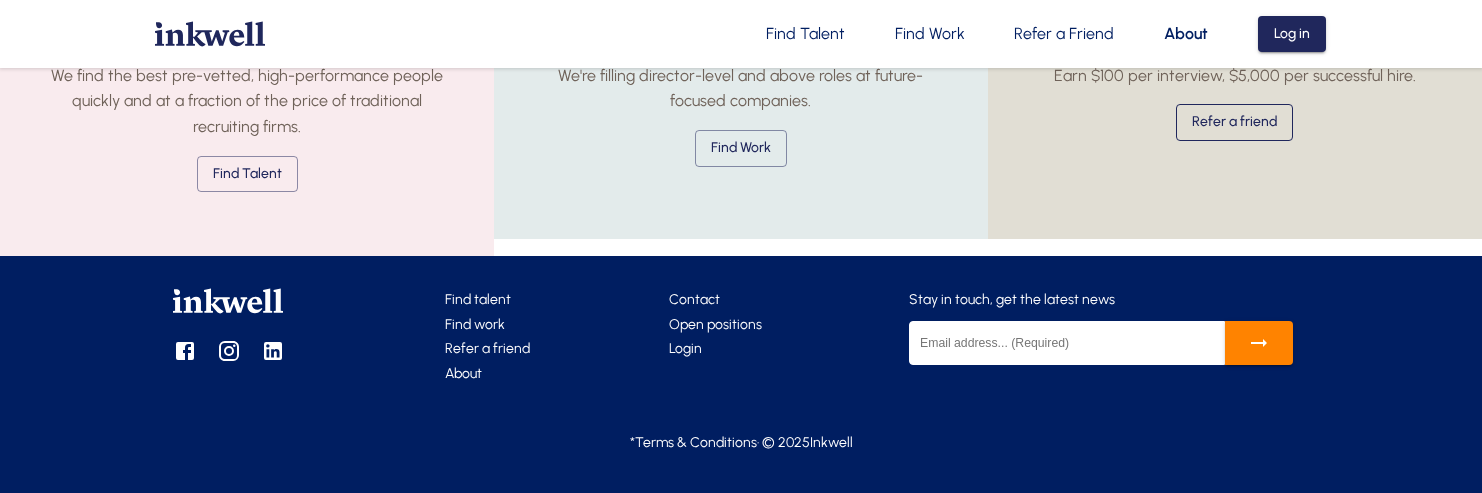click on "Refer a friend" at bounding box center (1234, 122) 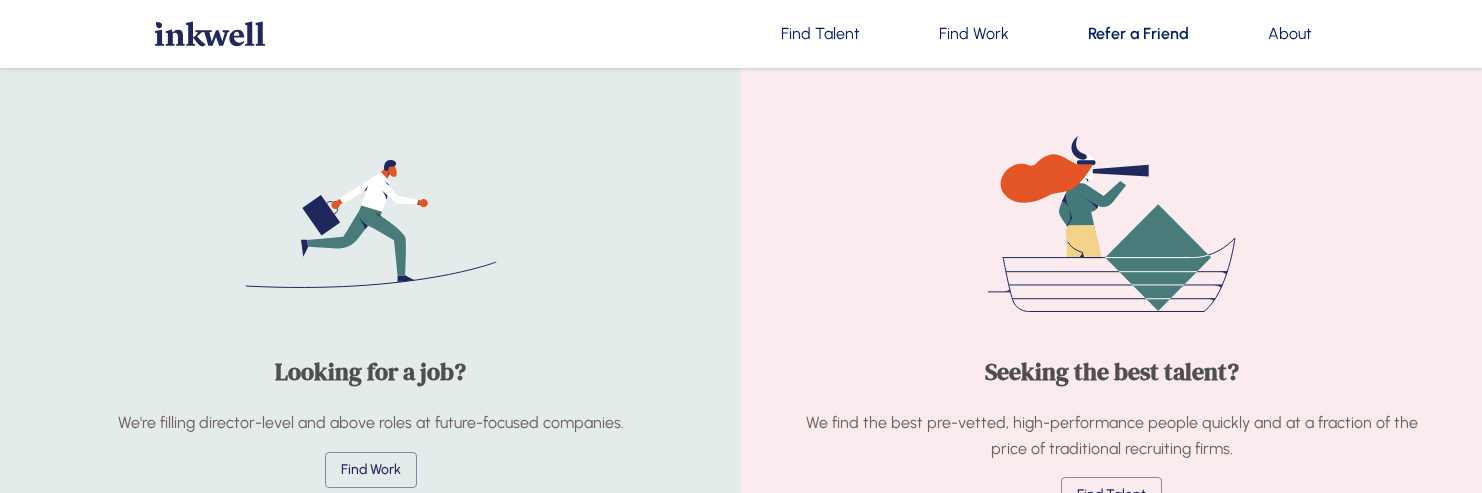 scroll, scrollTop: 0, scrollLeft: 0, axis: both 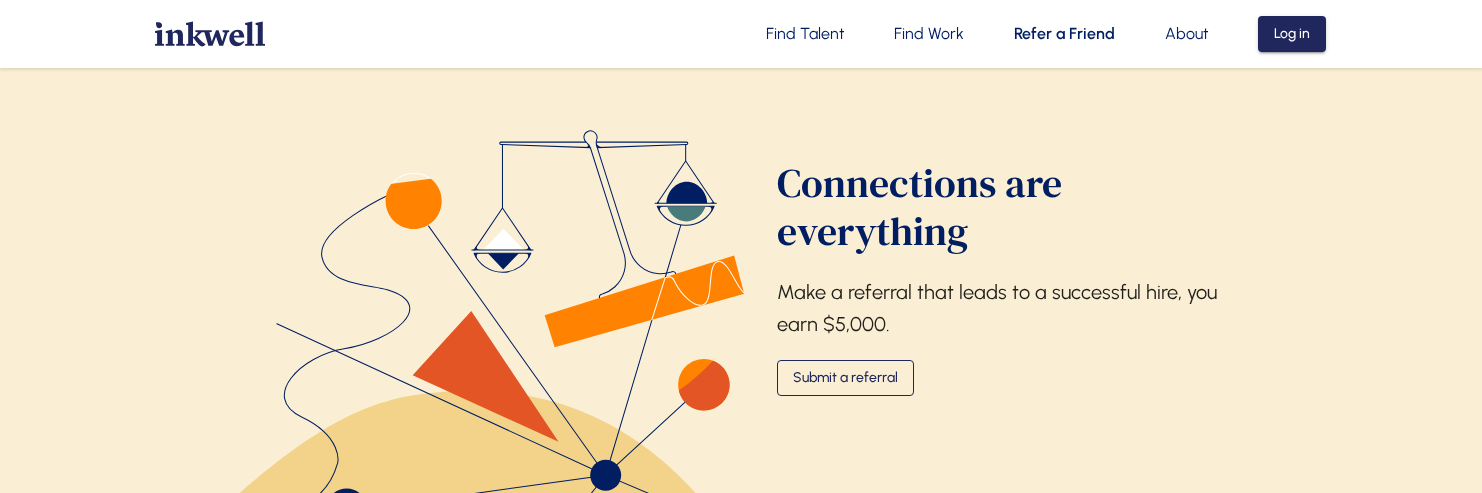 click on "Submit a referral" at bounding box center [845, 378] 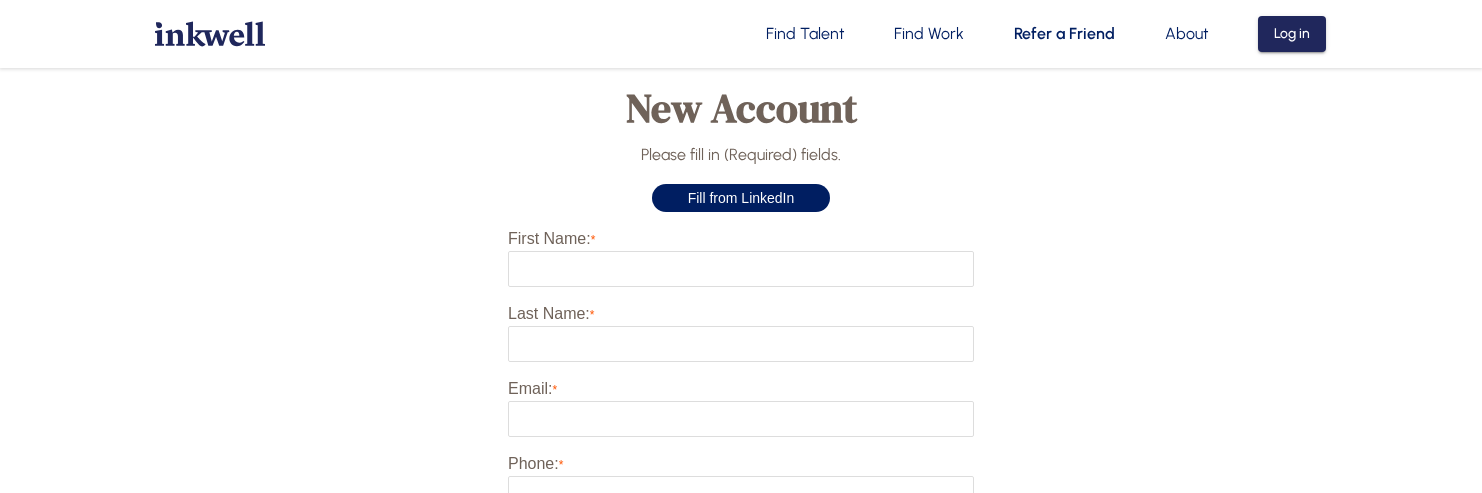 click on "Find Work" at bounding box center [929, 34] 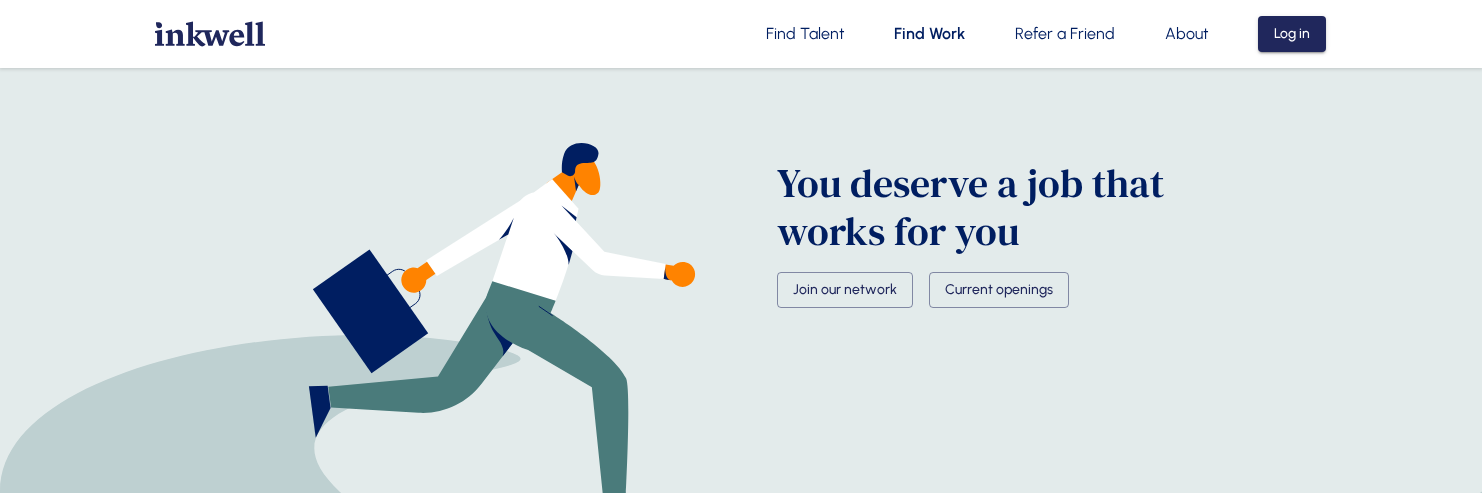 click on "Find Talent" at bounding box center [805, 34] 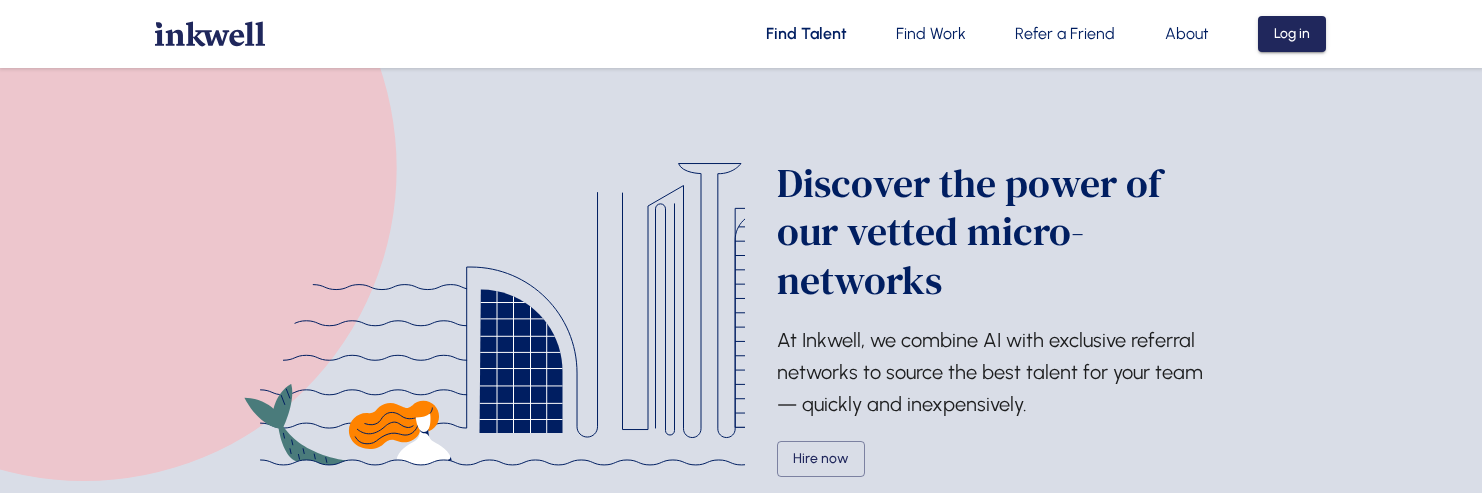 click on "Refer a Friend" at bounding box center (1065, 34) 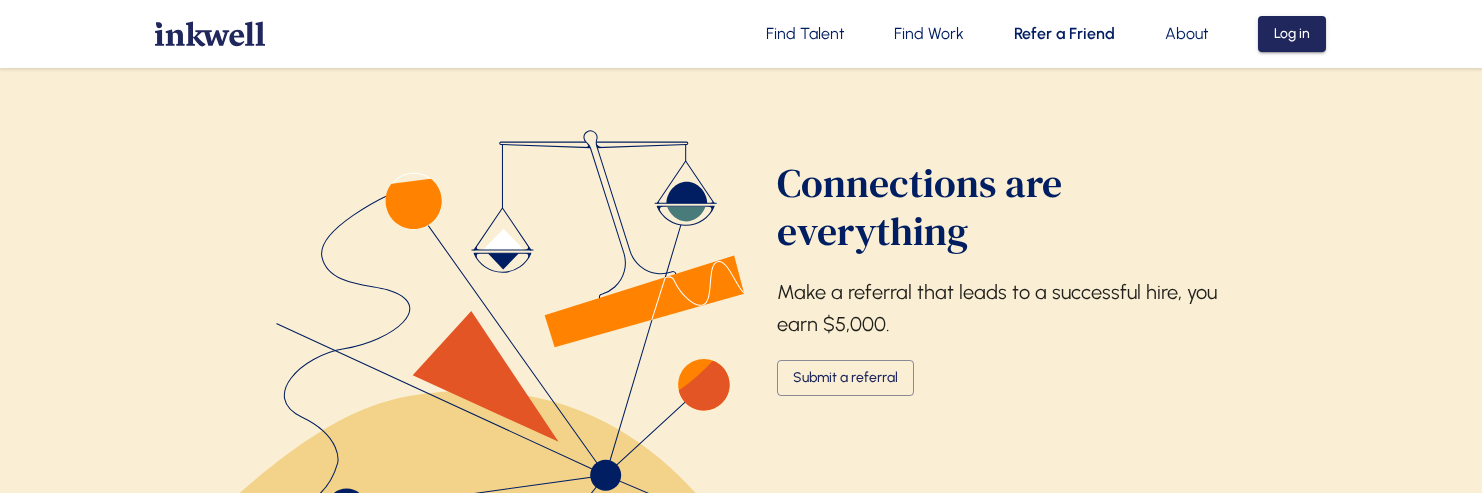click on "Find Work" at bounding box center (929, 34) 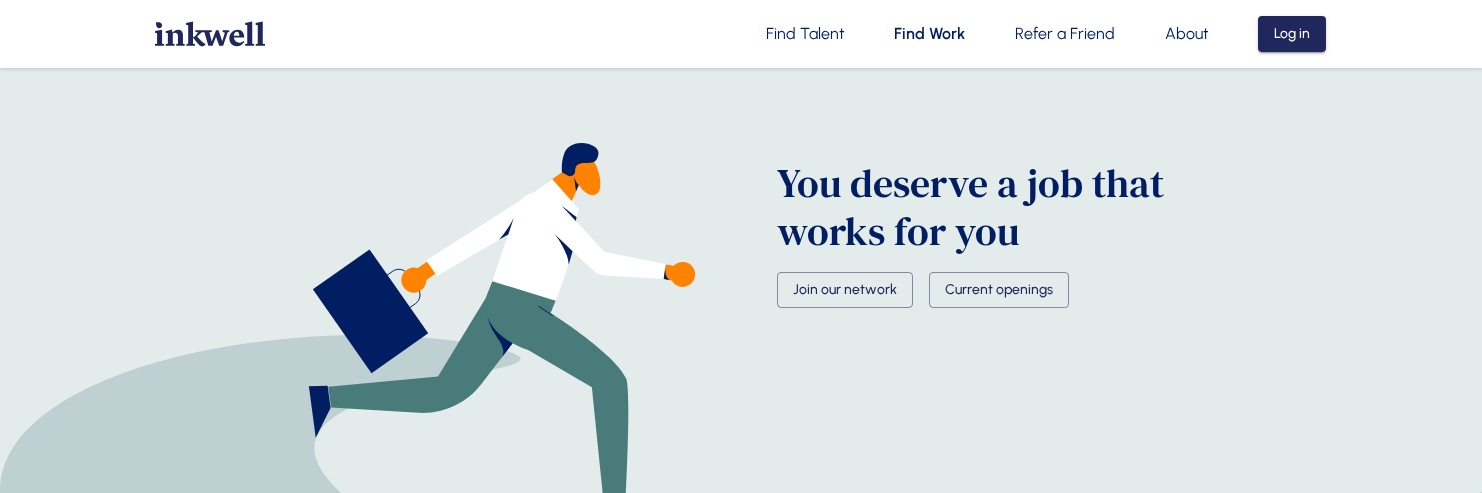 click on "Find Talent" at bounding box center [805, 34] 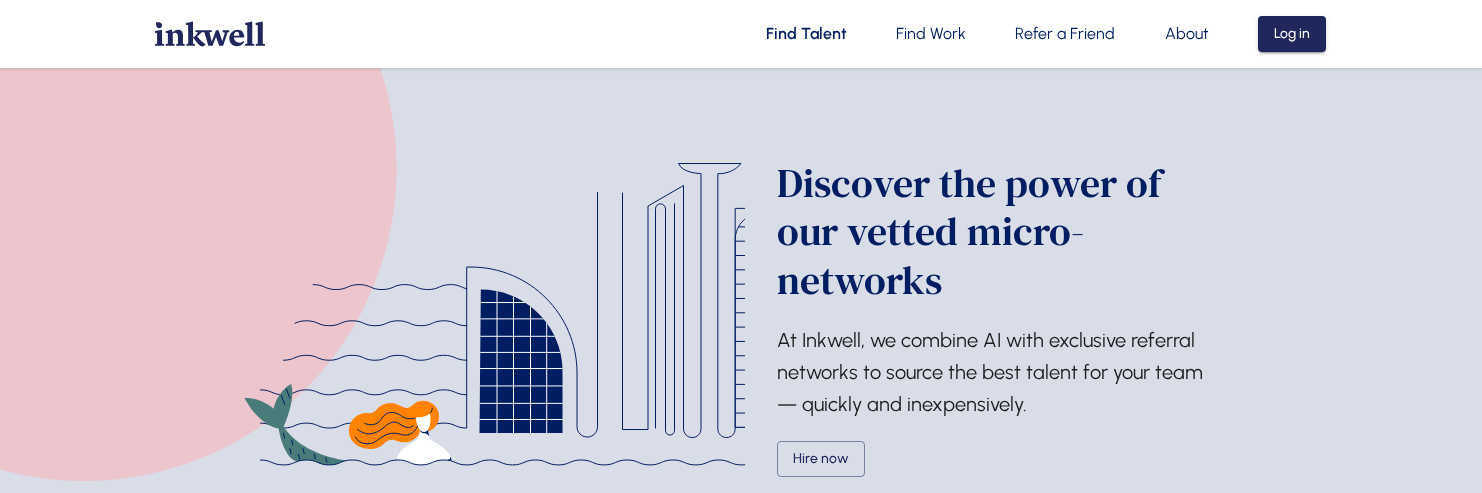 click on "Find Work" at bounding box center [931, 34] 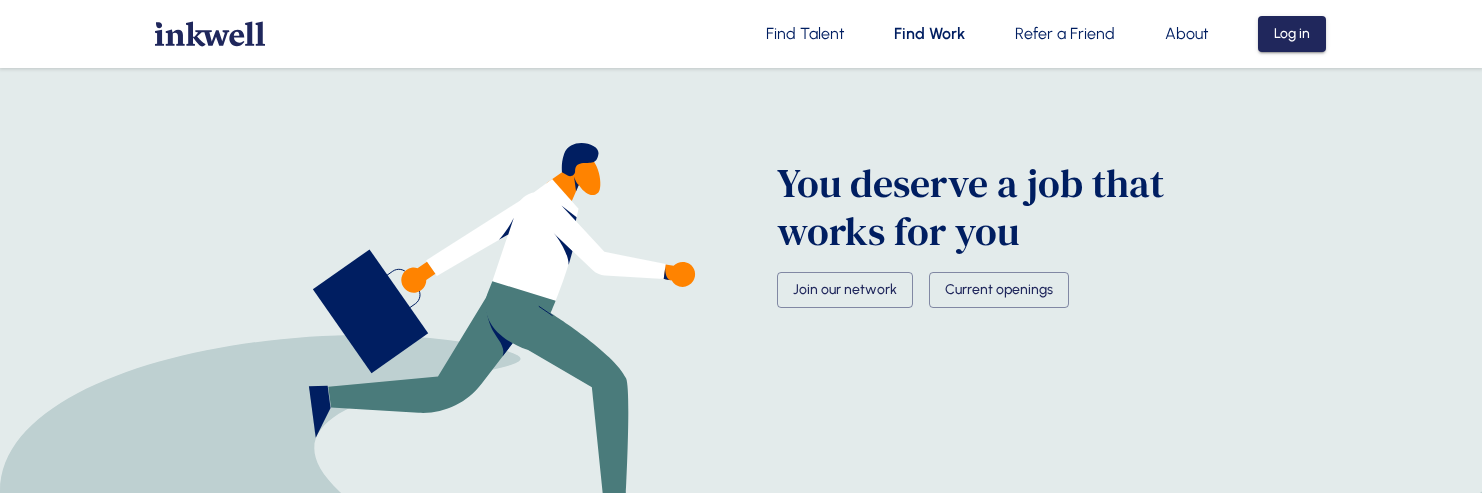 click on "Refer a Friend" at bounding box center [1065, 34] 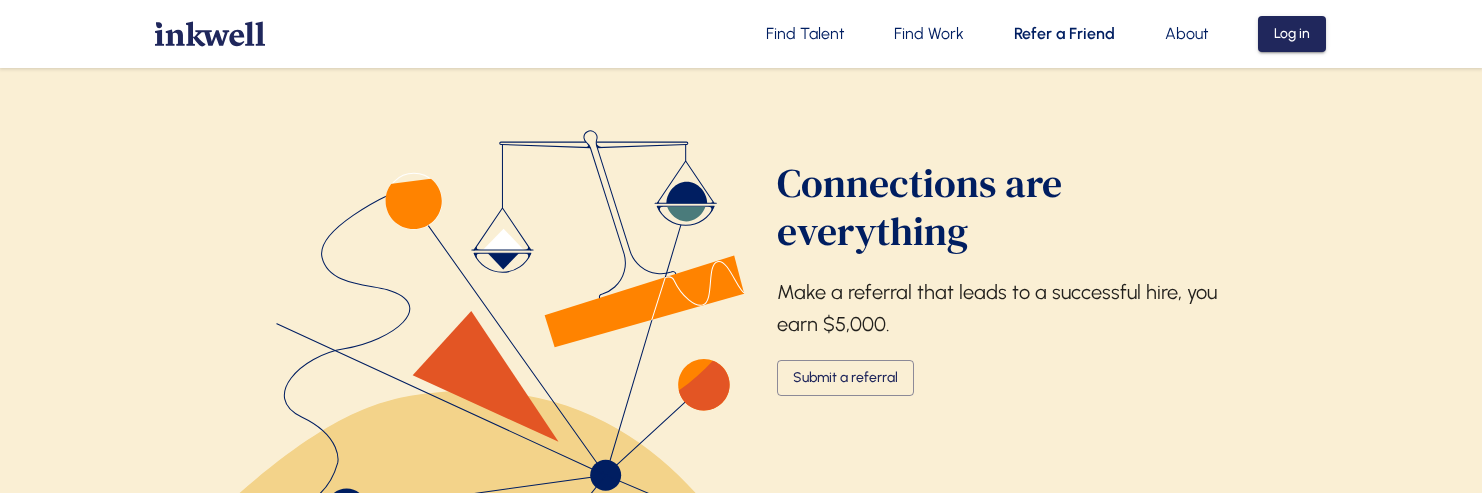 click on "Refer a Friend" at bounding box center [1064, 34] 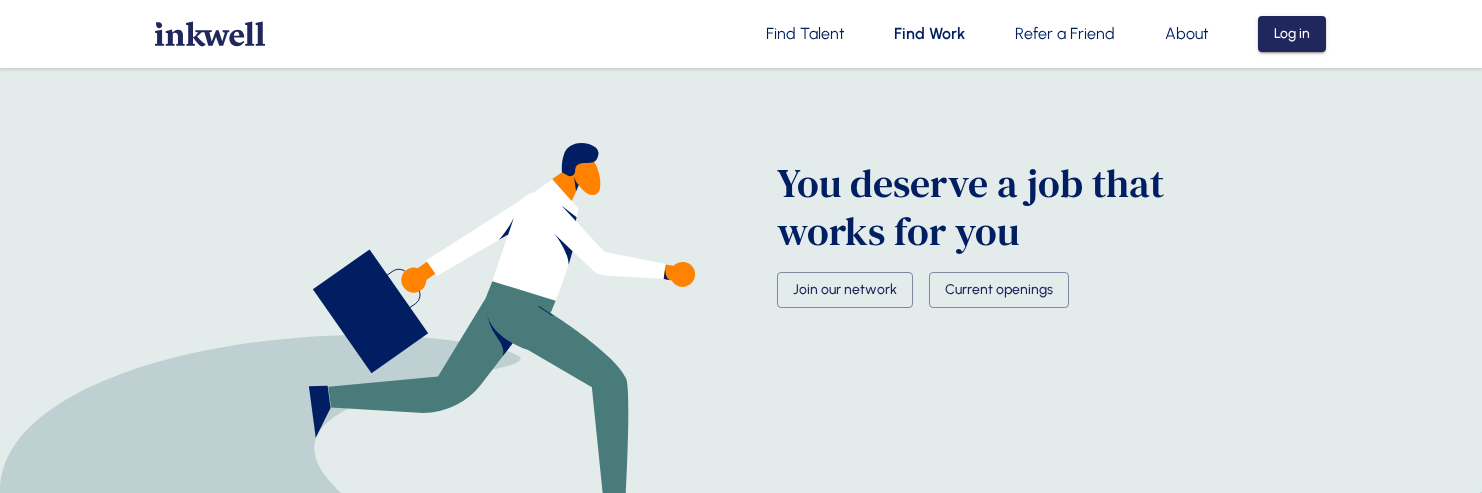 click on "Refer a Friend" at bounding box center (1065, 34) 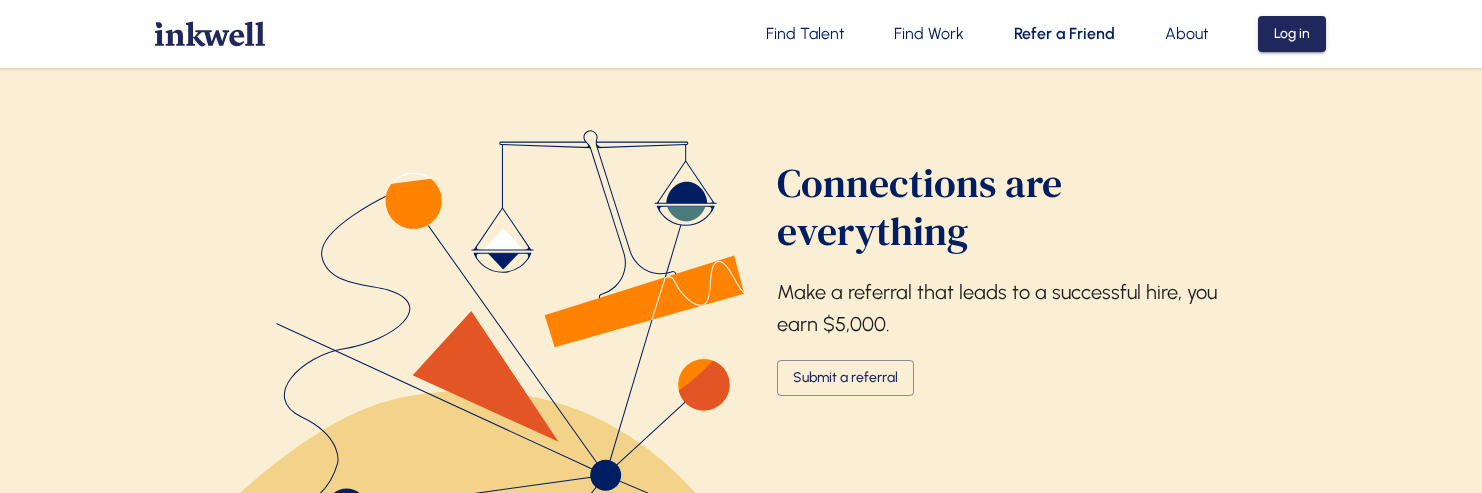 click on "Find Work" at bounding box center (929, 34) 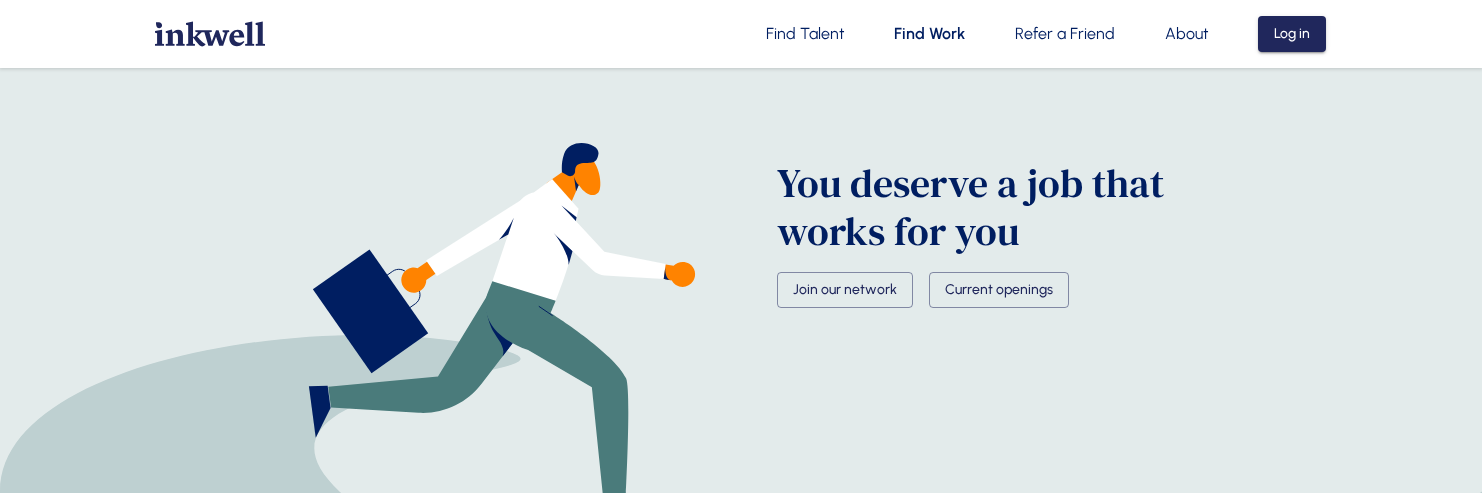 click on "Find Talent" at bounding box center (805, 34) 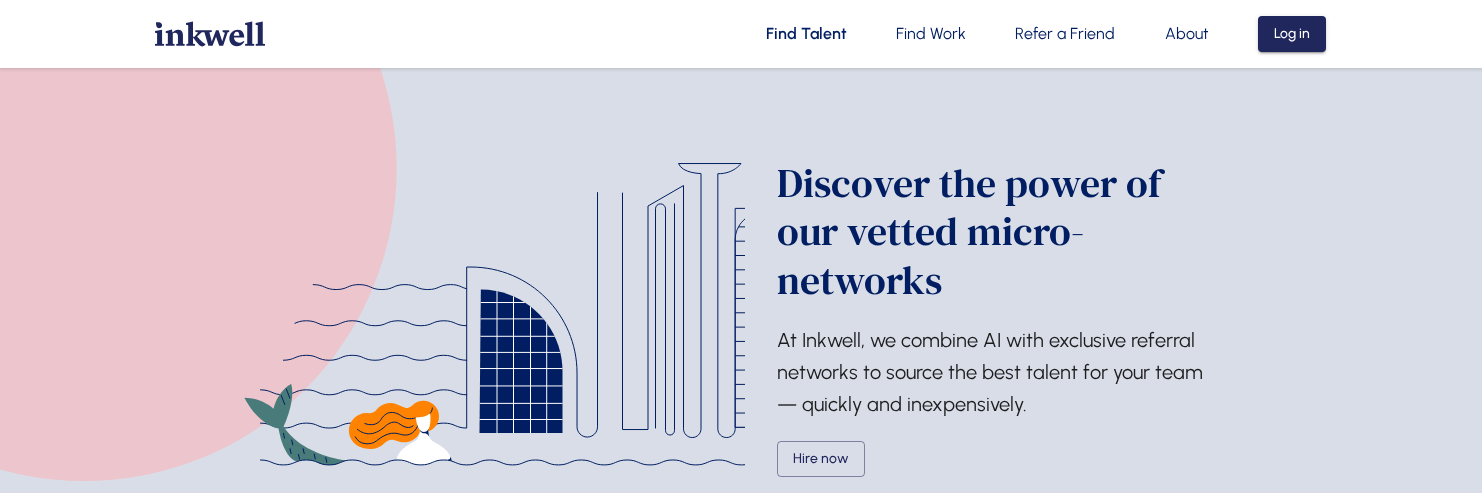 click on "Find Work" at bounding box center (931, 34) 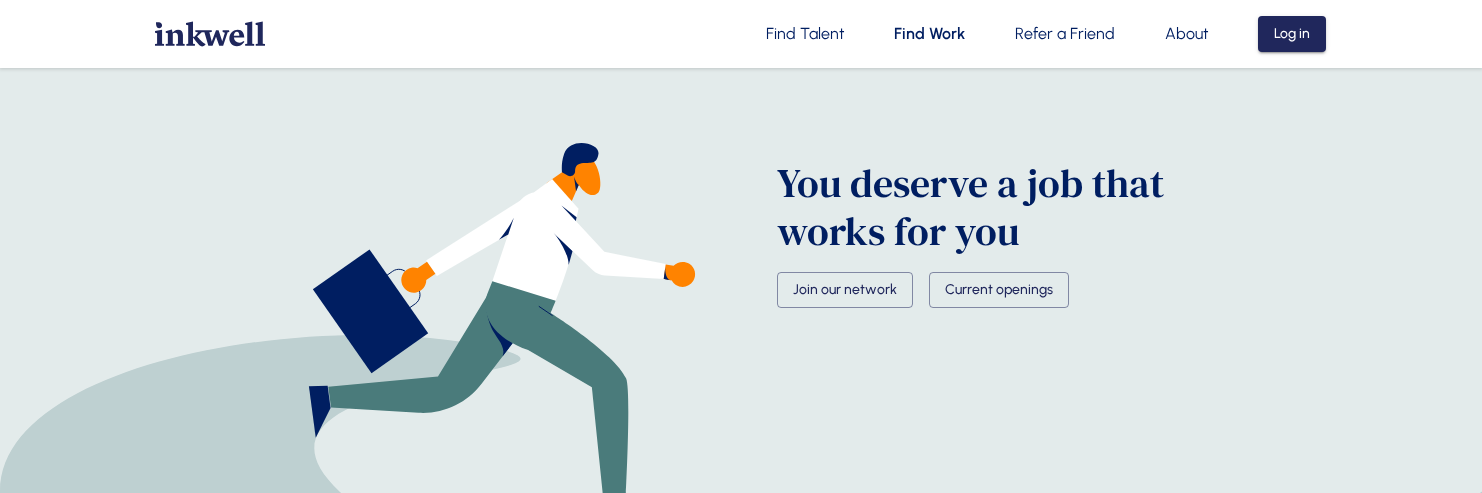 click on "Refer a Friend" at bounding box center [1065, 34] 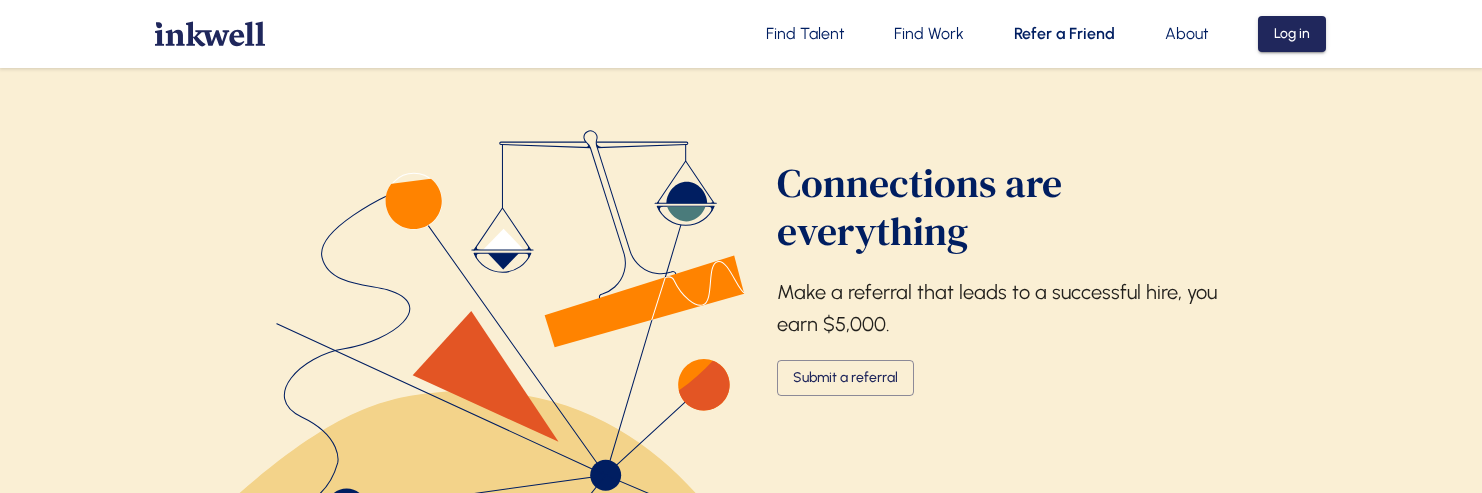 click on "About" at bounding box center (1187, 34) 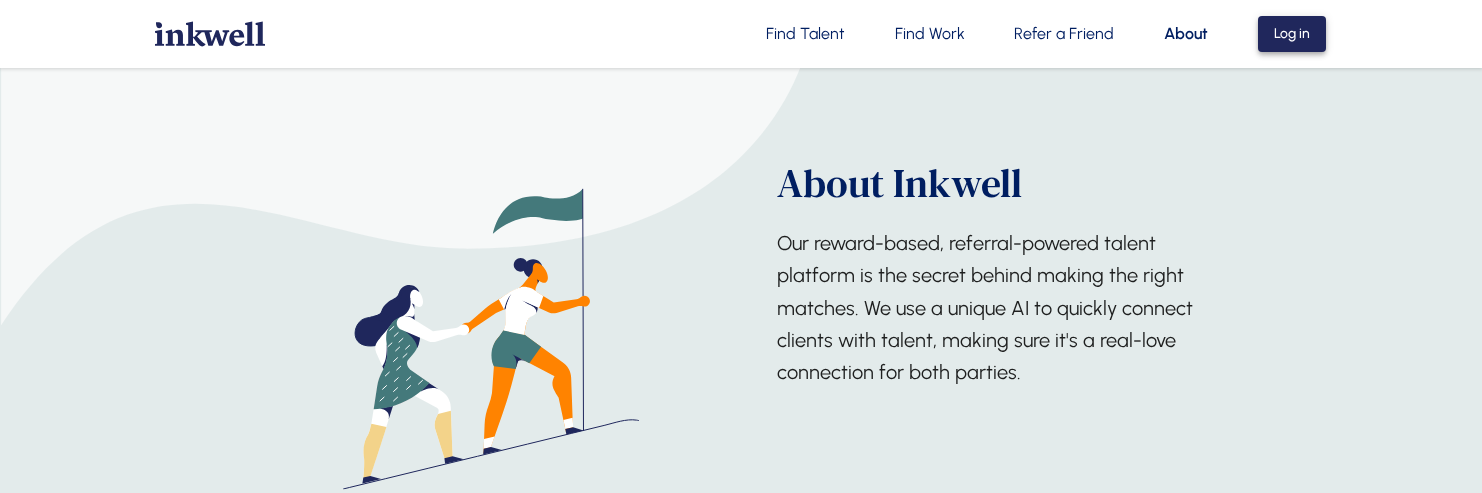 click on "Log in" at bounding box center [1292, 34] 